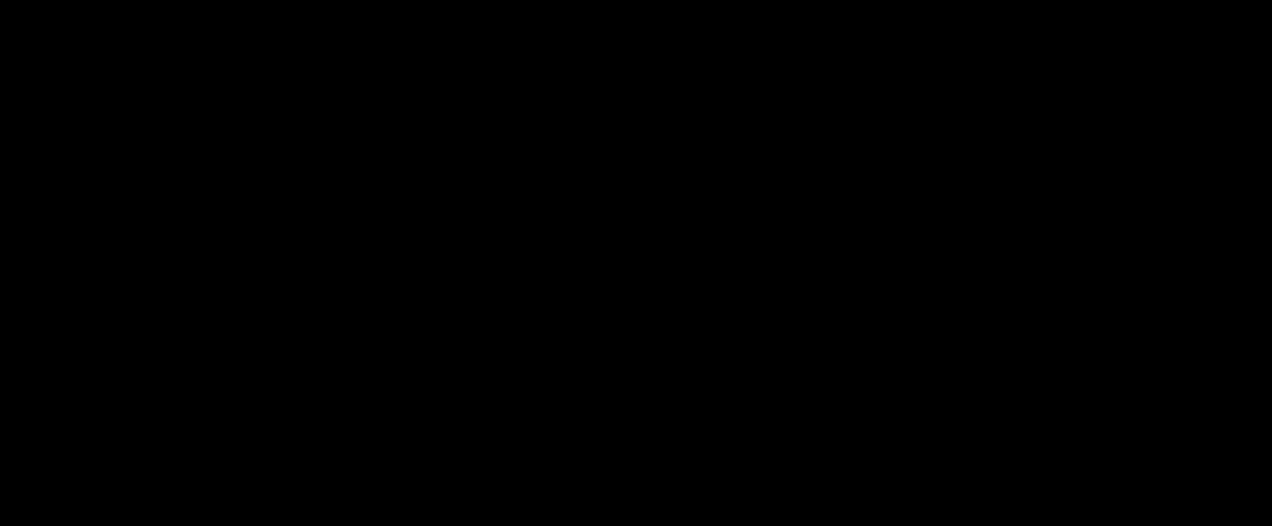 scroll, scrollTop: 0, scrollLeft: 0, axis: both 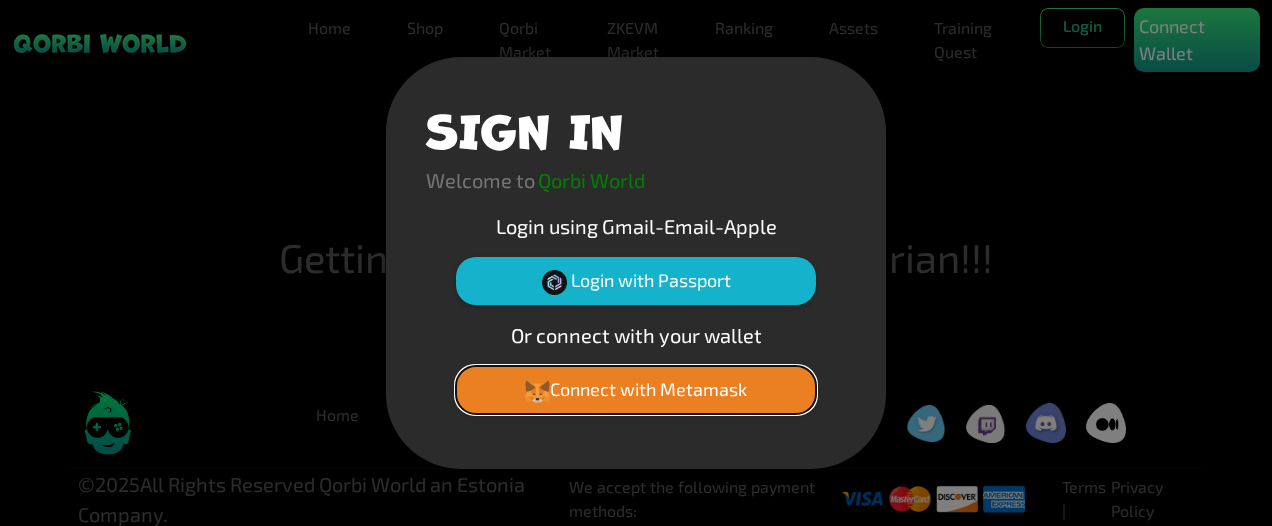 click on "Connect with Metamask" at bounding box center [636, 390] 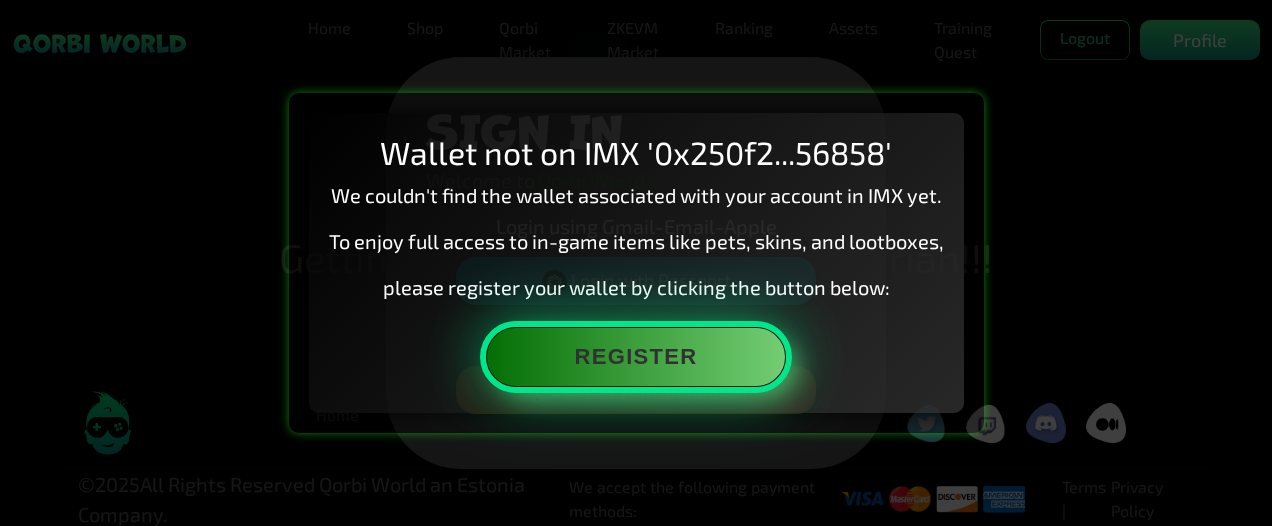 click on "Register" at bounding box center [636, 357] 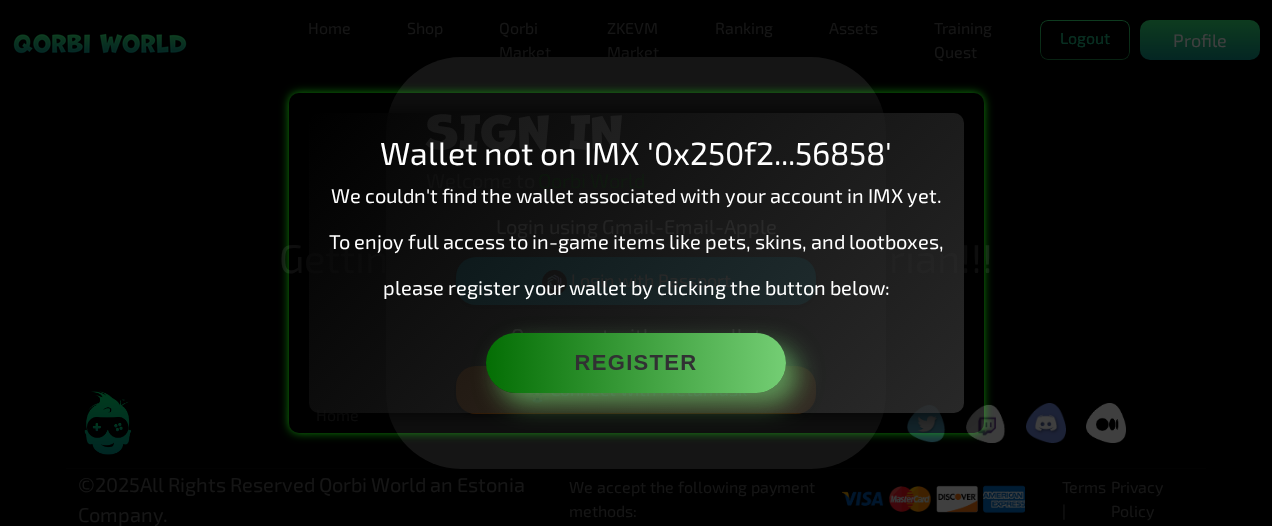 click on "Wallet not on IMX '0x250f2...56858' We couldn't find the wallet associated with your account in IMX yet. To enjoy full access to in-game items like pets, skins, and lootboxes, please register your wallet by clicking the button below:  Register" at bounding box center (636, 263) 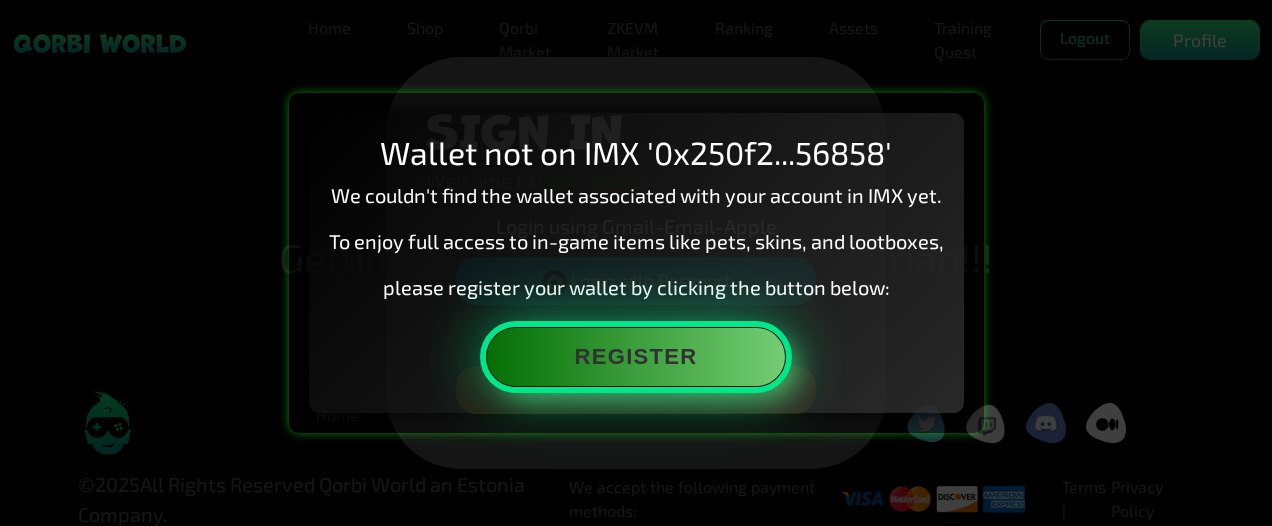 click on "Register" at bounding box center [636, 357] 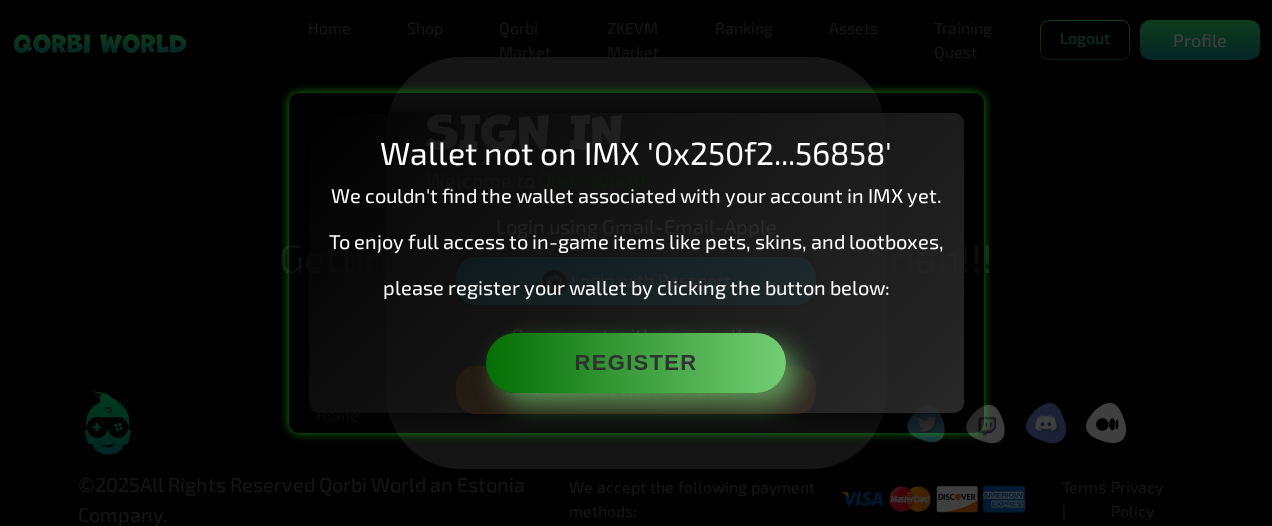 click on "Wallet not on IMX '0x250f2...56858' We couldn't find the wallet associated with your account in IMX yet. To enjoy full access to in-game items like pets, skins, and lootboxes, please register your wallet by clicking the button below:  Register" at bounding box center [636, 263] 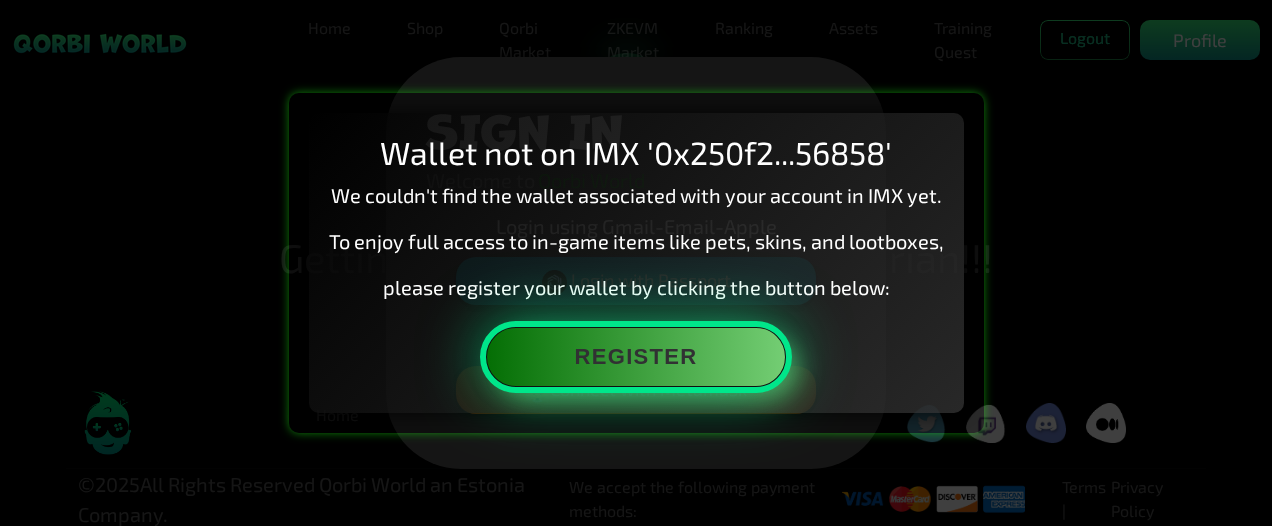 click on "Register" at bounding box center (636, 357) 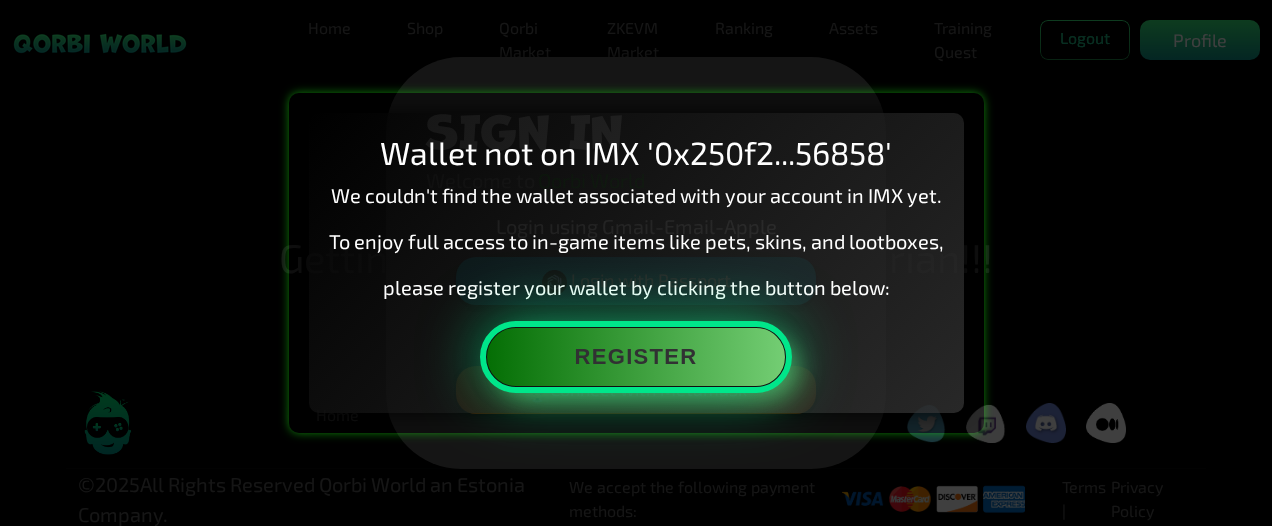 click on "Register" at bounding box center (636, 357) 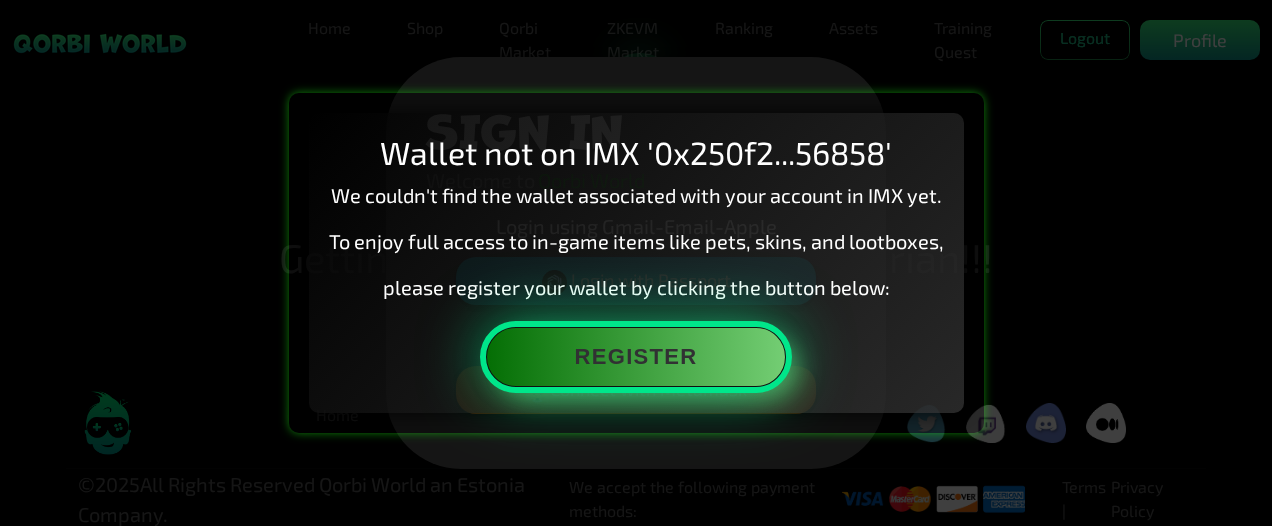 click on "Register" at bounding box center (636, 357) 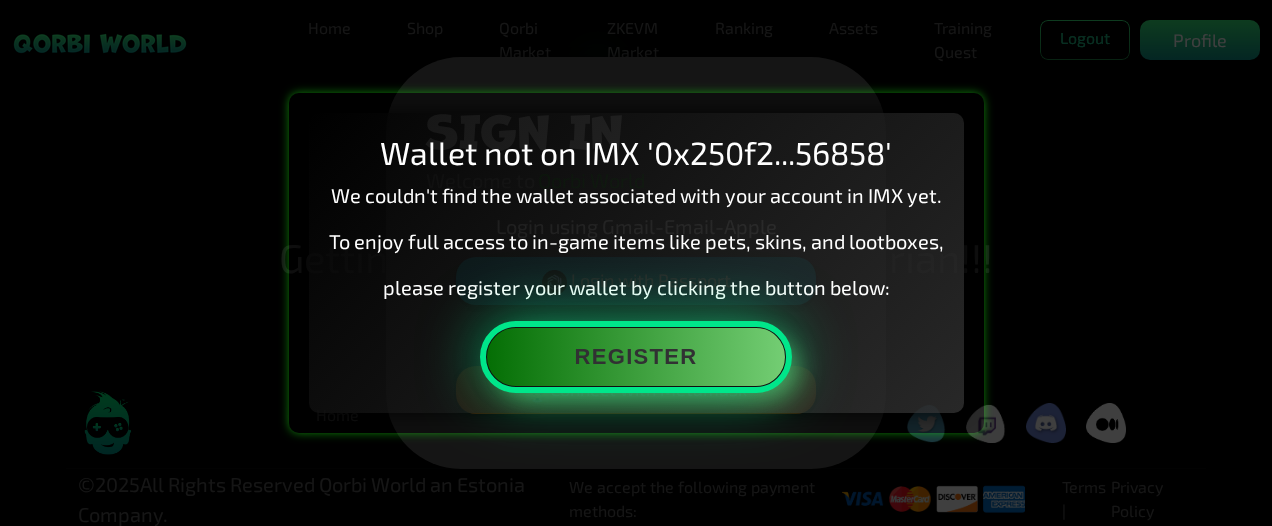 click on "Register" at bounding box center [636, 357] 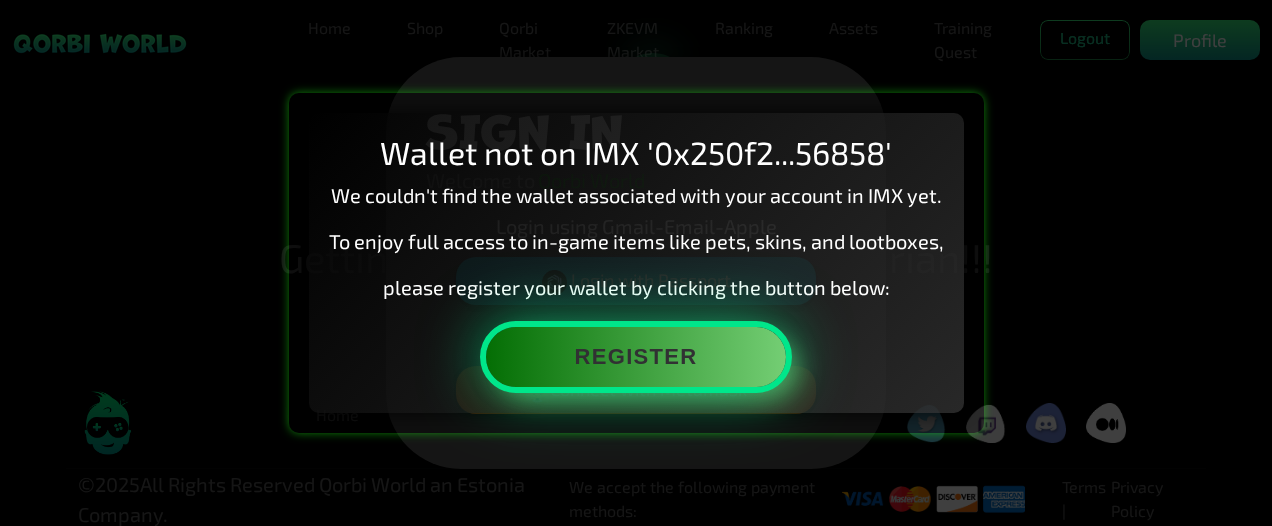 click on "Register" at bounding box center (636, 357) 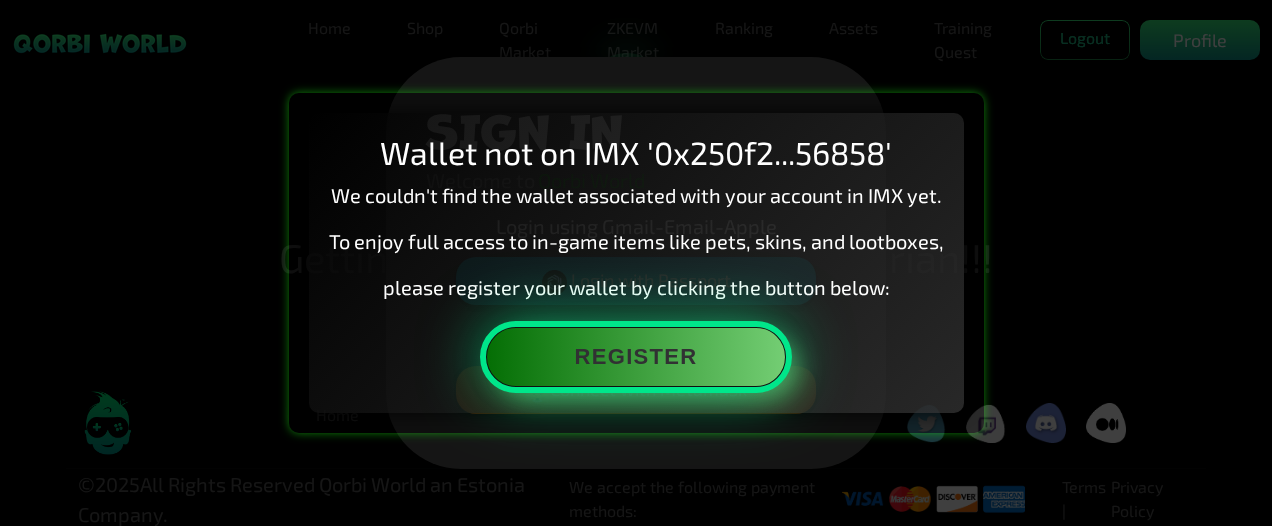 click on "Register" at bounding box center (636, 357) 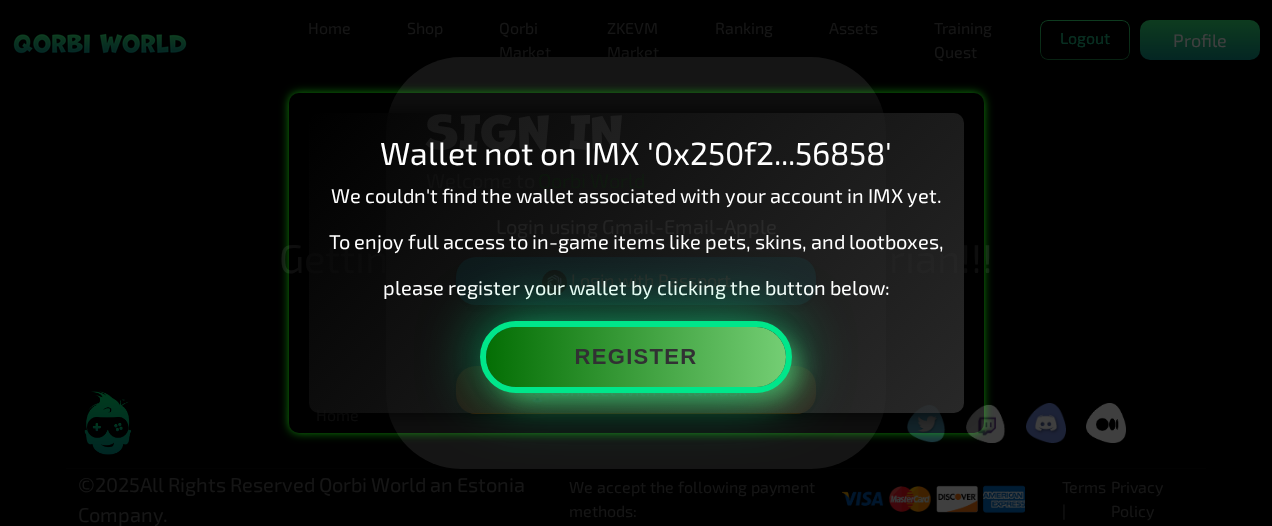 click on "Register" at bounding box center (636, 357) 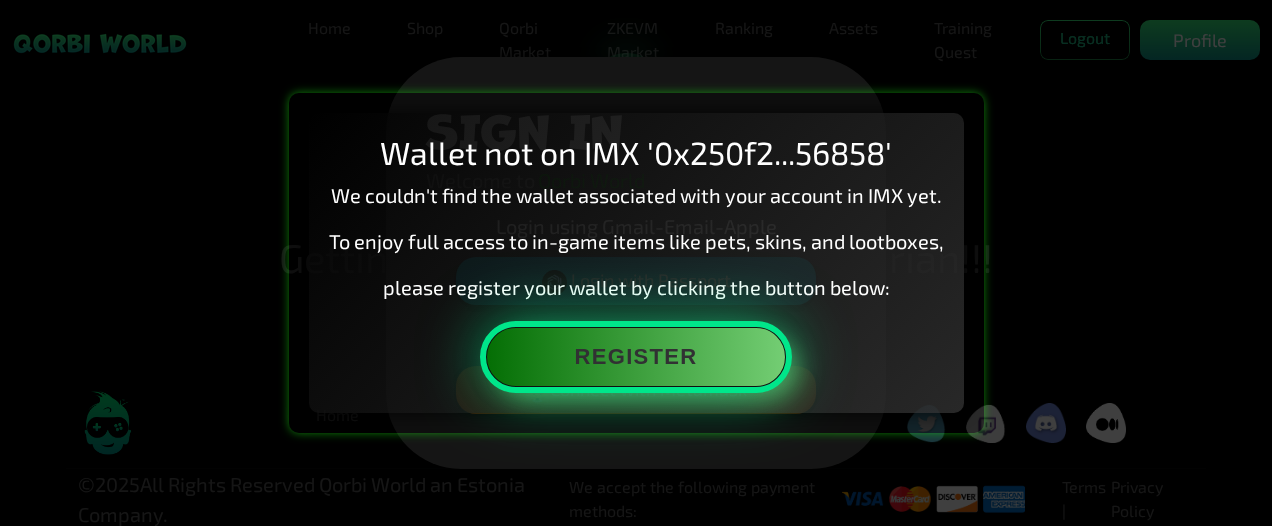 click on "Register" at bounding box center (636, 357) 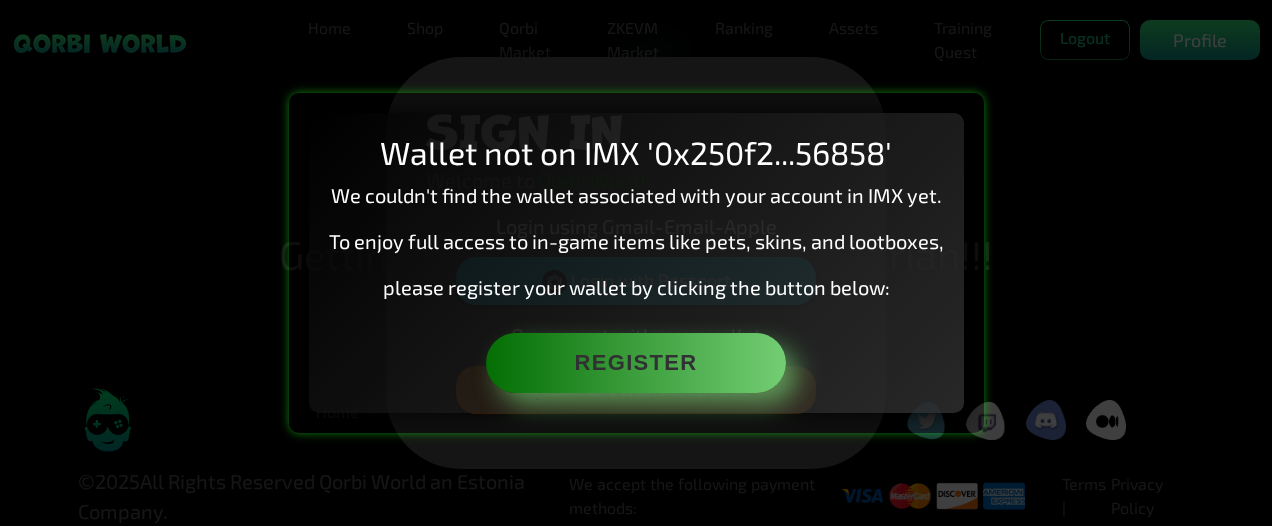 scroll, scrollTop: 13, scrollLeft: 0, axis: vertical 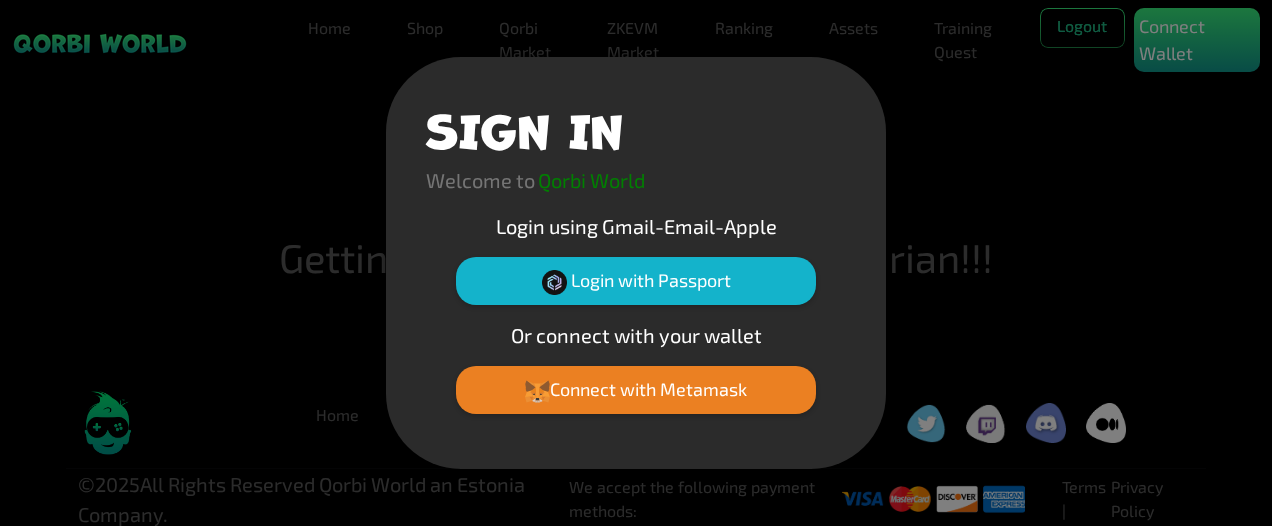 click on "SIGN IN Welcome to Qorbi World Login using Gmail-Email-Apple   Login with Passport Or connect with your wallet  Connect with Metamask" at bounding box center [636, 263] 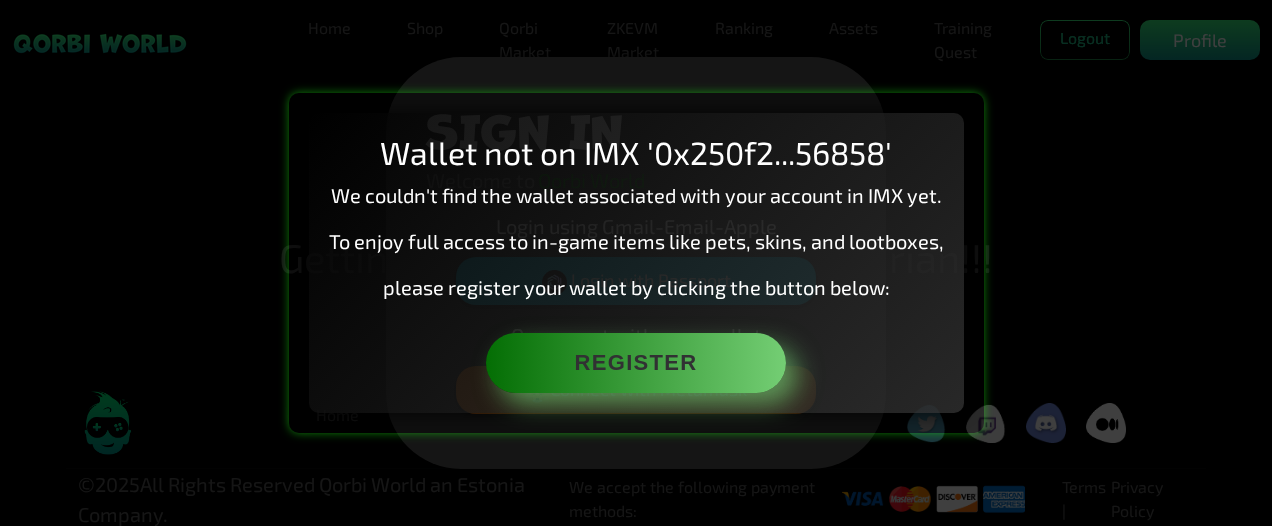 click on "Wallet not on IMX '0x250f2...56858' We couldn't find the wallet associated with your account in IMX yet. To enjoy full access to in-game items like pets, skins, and lootboxes, please register your wallet by clicking the button below:  Register" at bounding box center [636, 262] 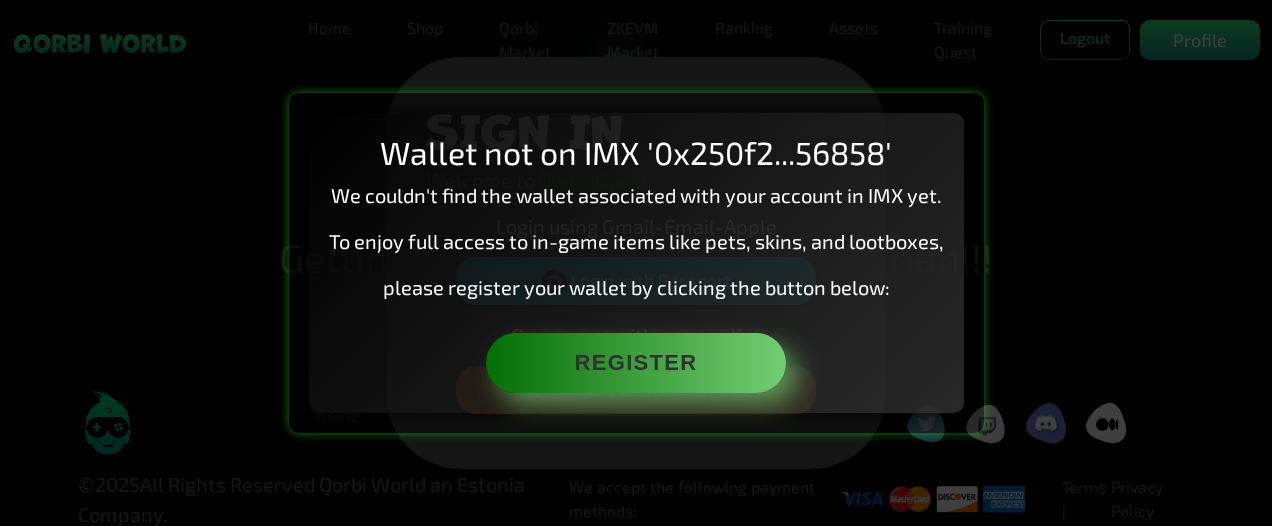 click on "Wallet not on IMX '0x250f2...56858' We couldn't find the wallet associated with your account in IMX yet. To enjoy full access to in-game items like pets, skins, and lootboxes, please register your wallet by clicking the button below:  Register" at bounding box center [636, 262] 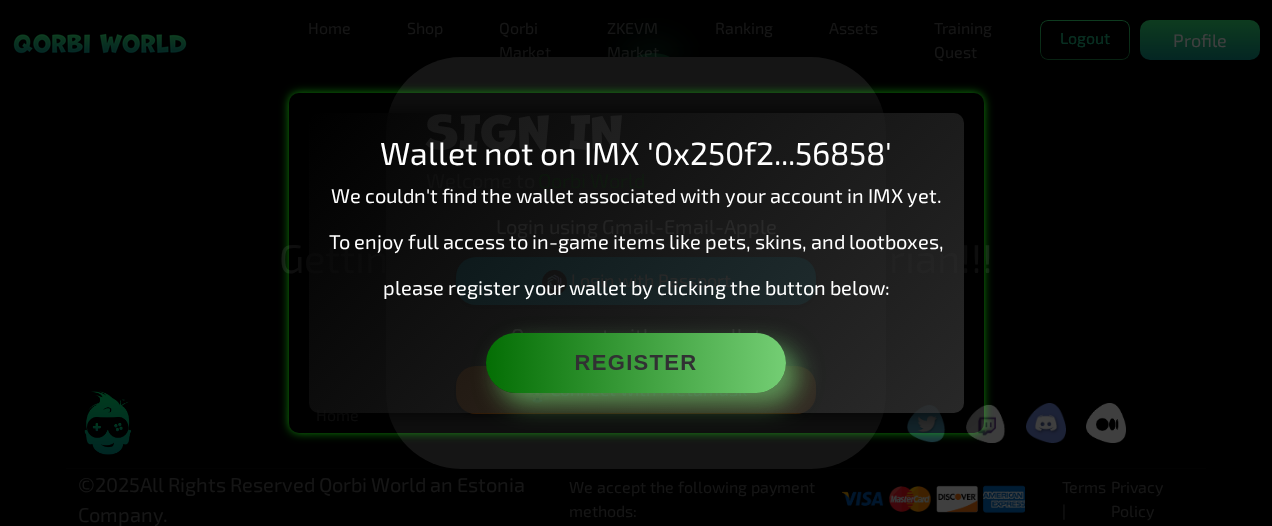click on "Wallet not on IMX '0x250f2...56858' We couldn't find the wallet associated with your account in IMX yet. To enjoy full access to in-game items like pets, skins, and lootboxes, please register your wallet by clicking the button below:  Register" at bounding box center (636, 263) 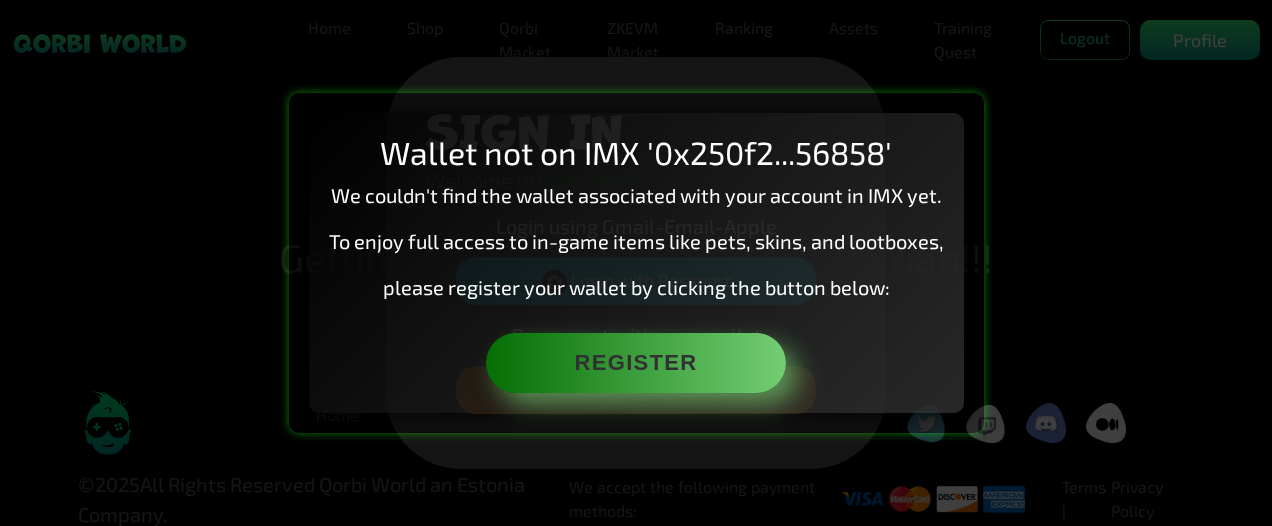 click on "Wallet not on IMX '0x250f2...56858' We couldn't find the wallet associated with your account in IMX yet. To enjoy full access to in-game items like pets, skins, and lootboxes, please register your wallet by clicking the button below:  Register" at bounding box center [636, 263] 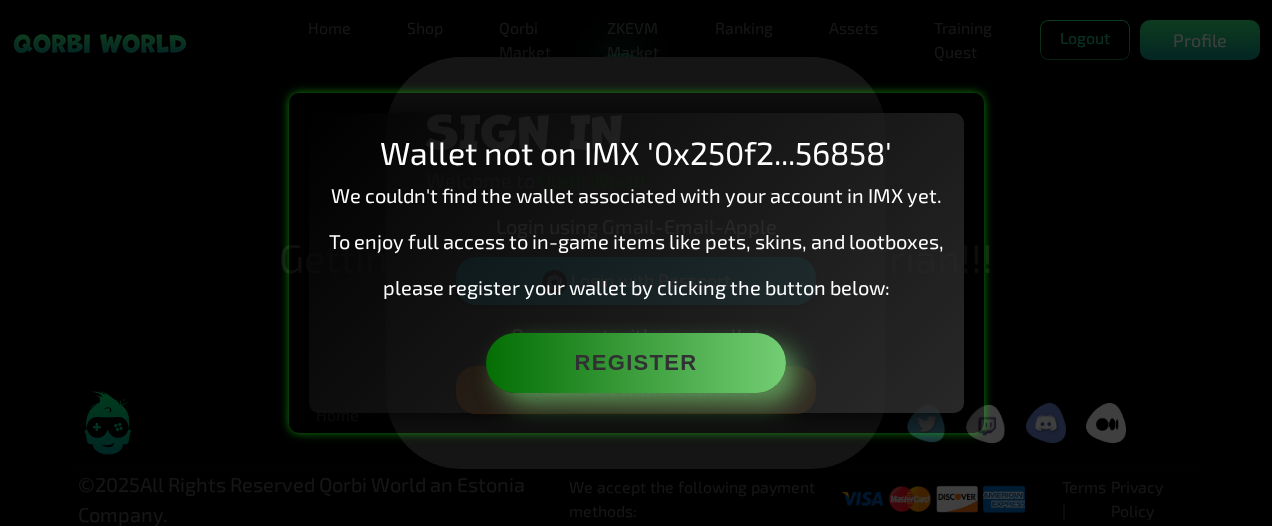 click on "Wallet not on IMX '0x250f2...56858' We couldn't find the wallet associated with your account in IMX yet. To enjoy full access to in-game items like pets, skins, and lootboxes, please register your wallet by clicking the button below:  Register" at bounding box center [636, 263] 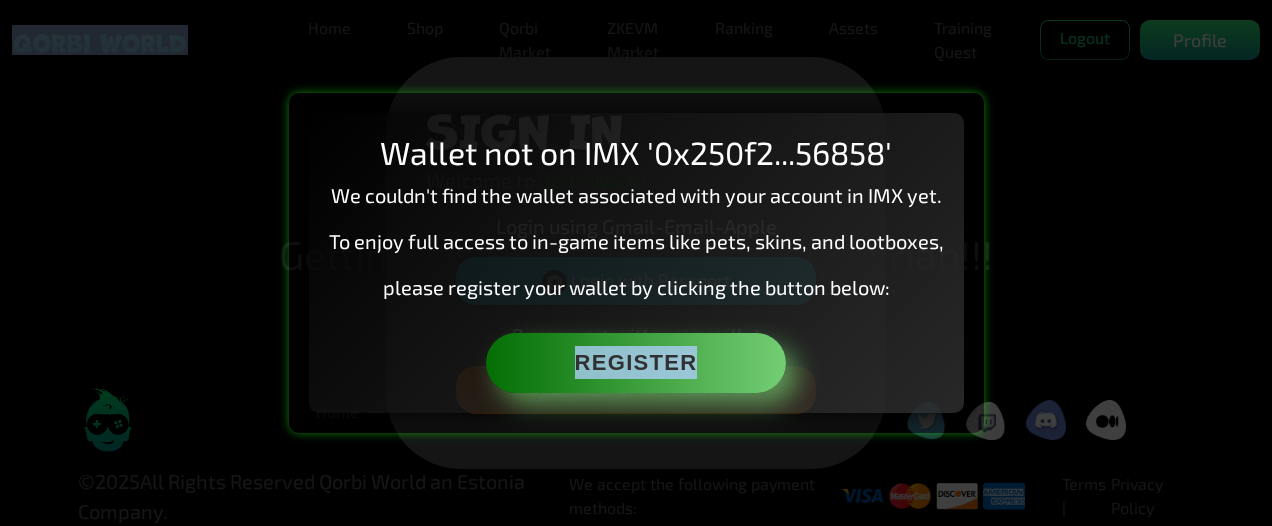 scroll, scrollTop: 0, scrollLeft: 0, axis: both 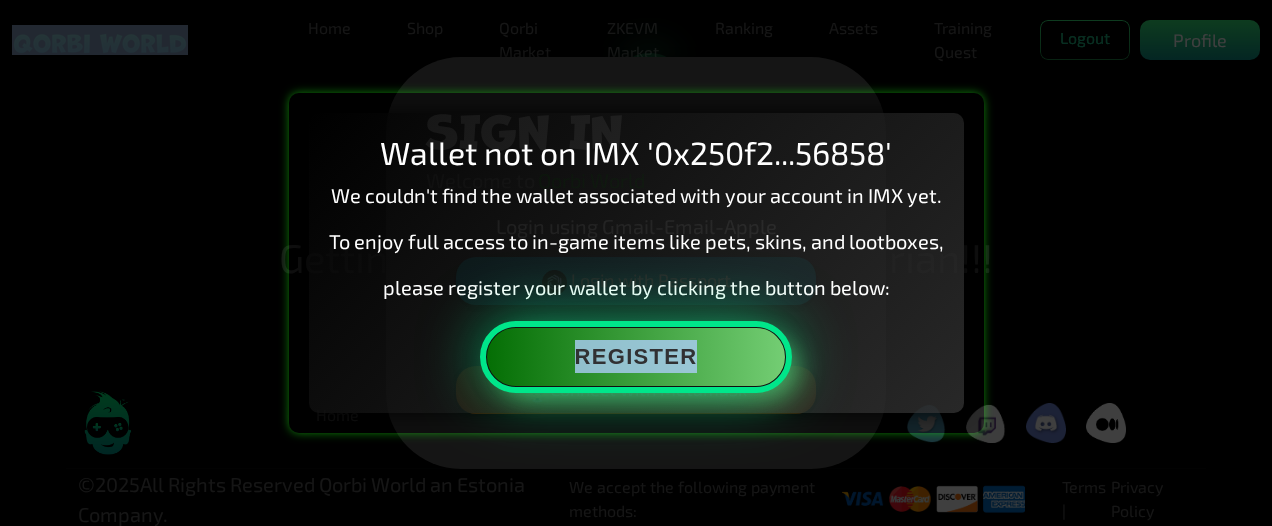 click on "Register" at bounding box center [636, 357] 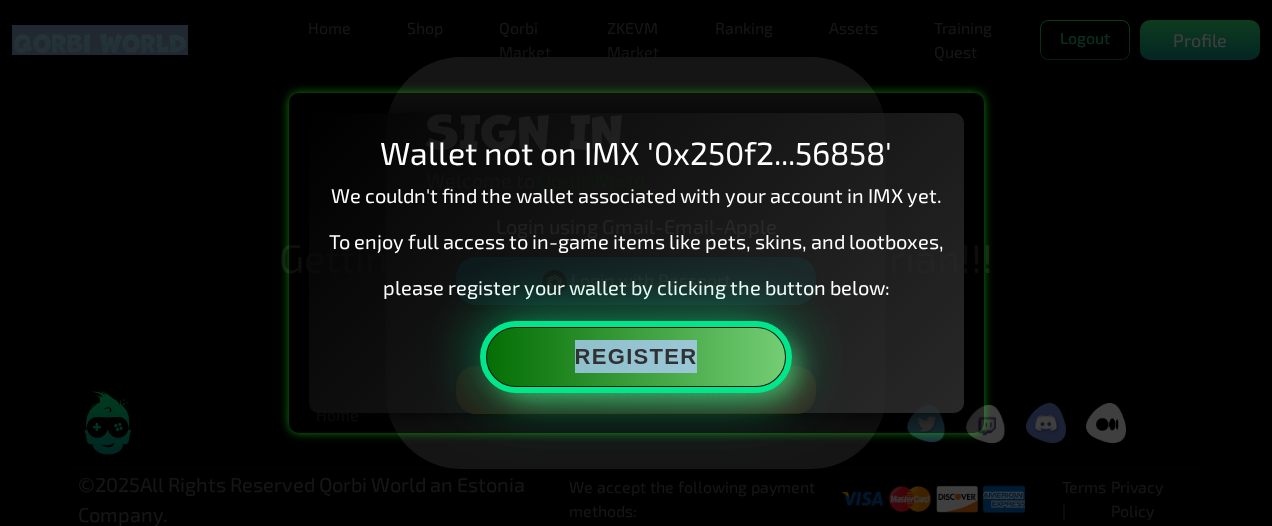 click on "Register" at bounding box center (636, 357) 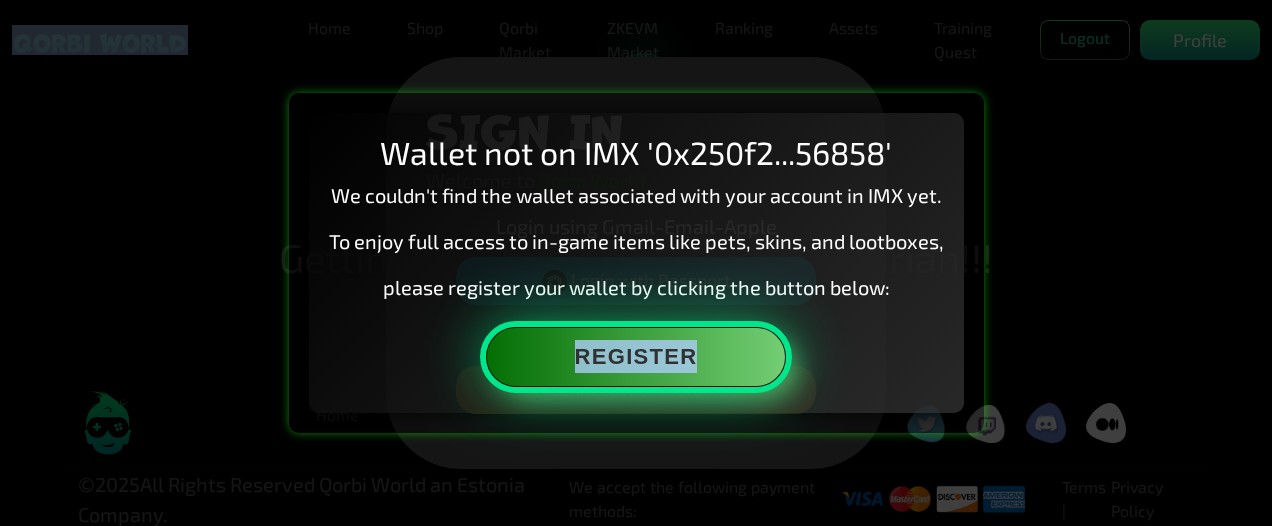 click on "Register" at bounding box center [636, 357] 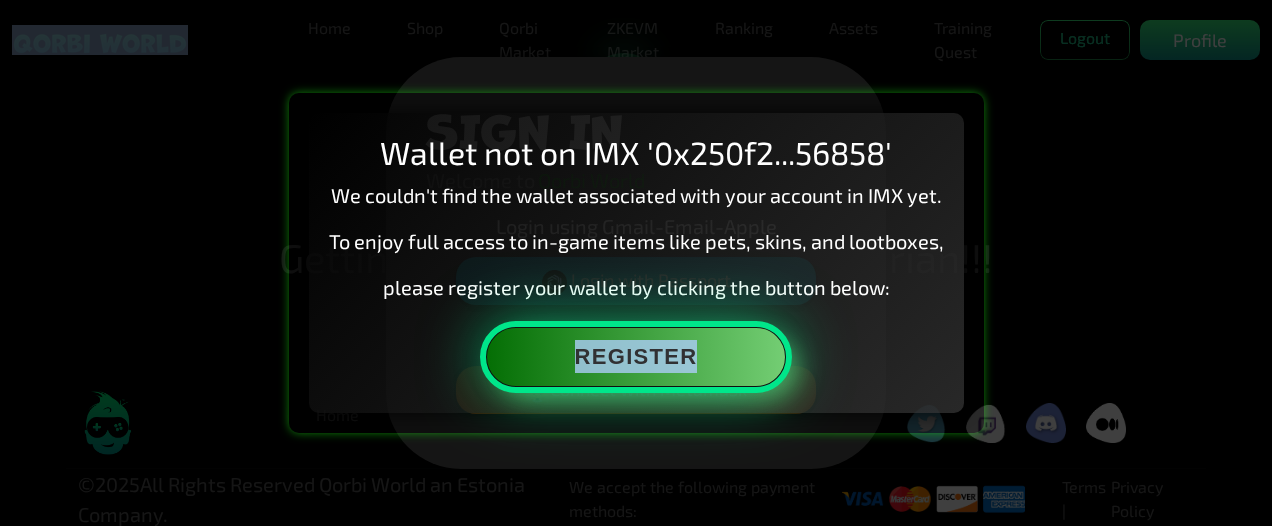 click on "Register" at bounding box center [636, 357] 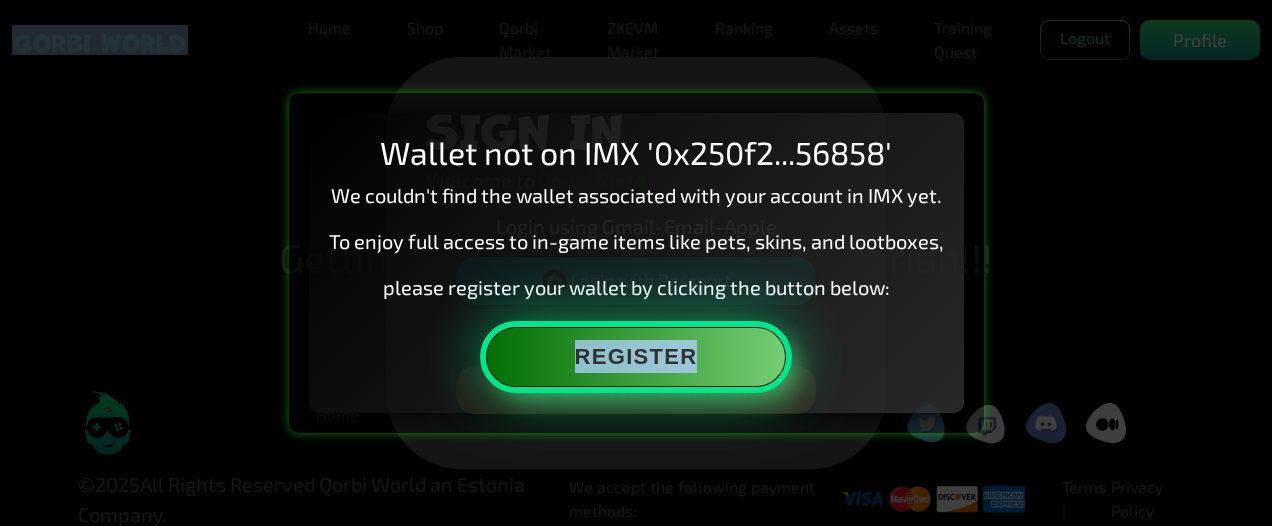 click on "Register" at bounding box center (636, 357) 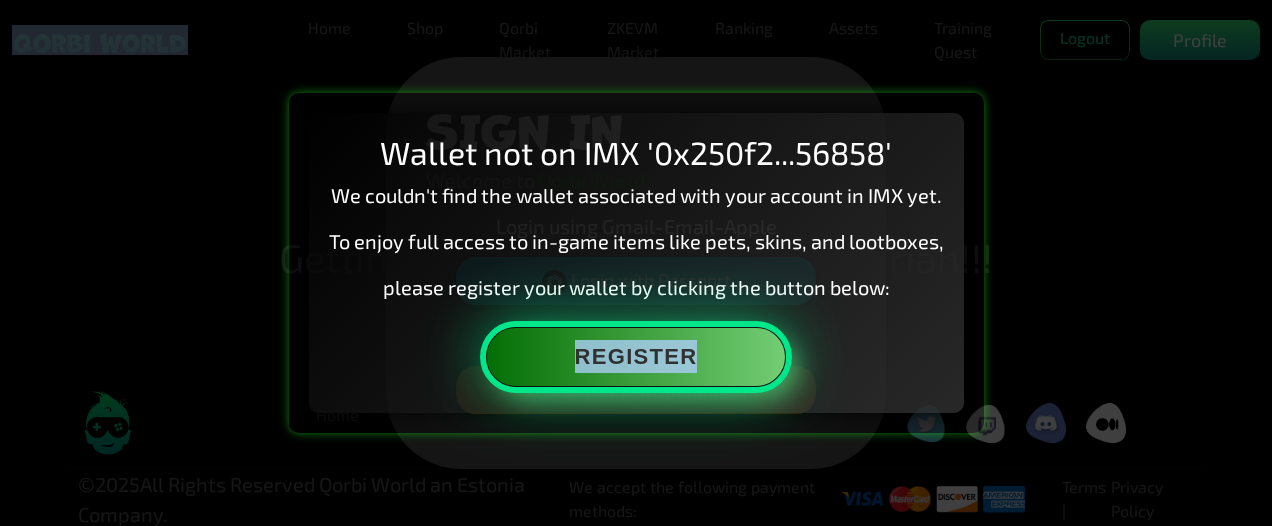 click on "Register" at bounding box center (636, 357) 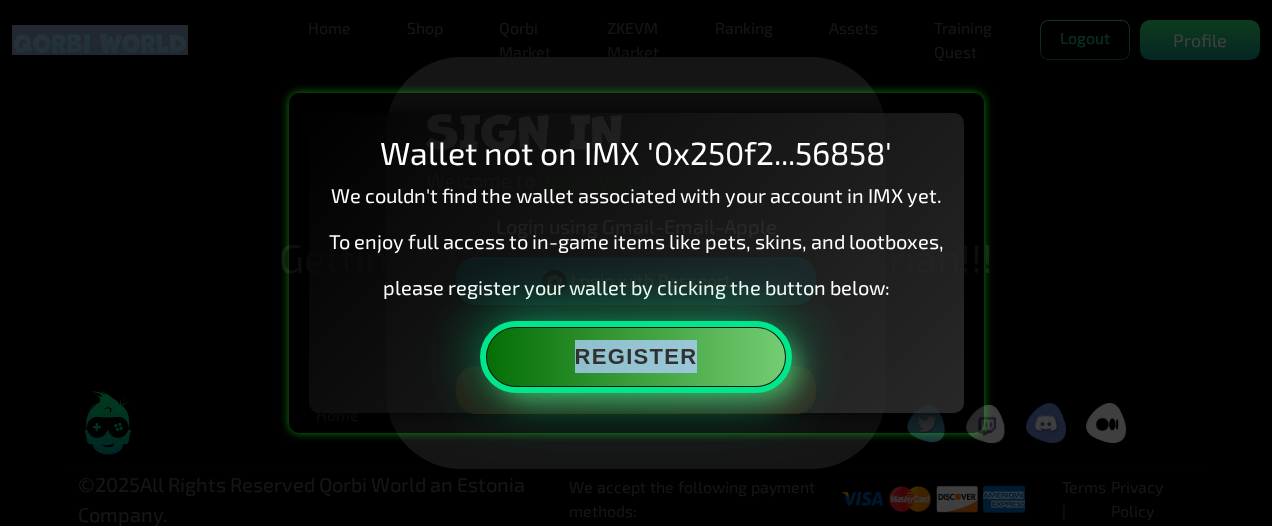 click on "Register" at bounding box center [636, 357] 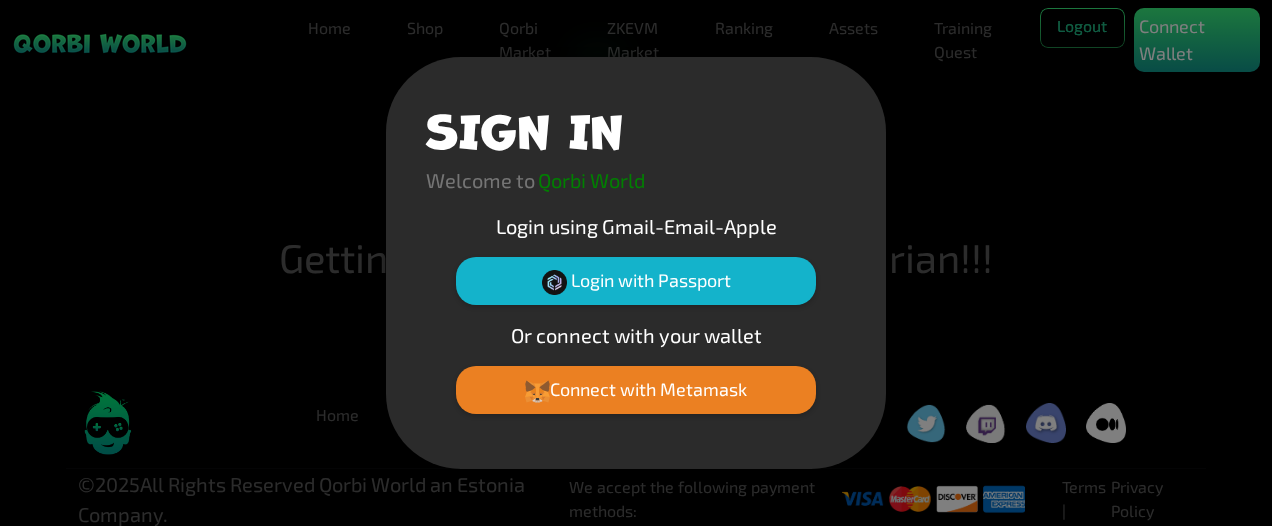 scroll, scrollTop: 0, scrollLeft: 0, axis: both 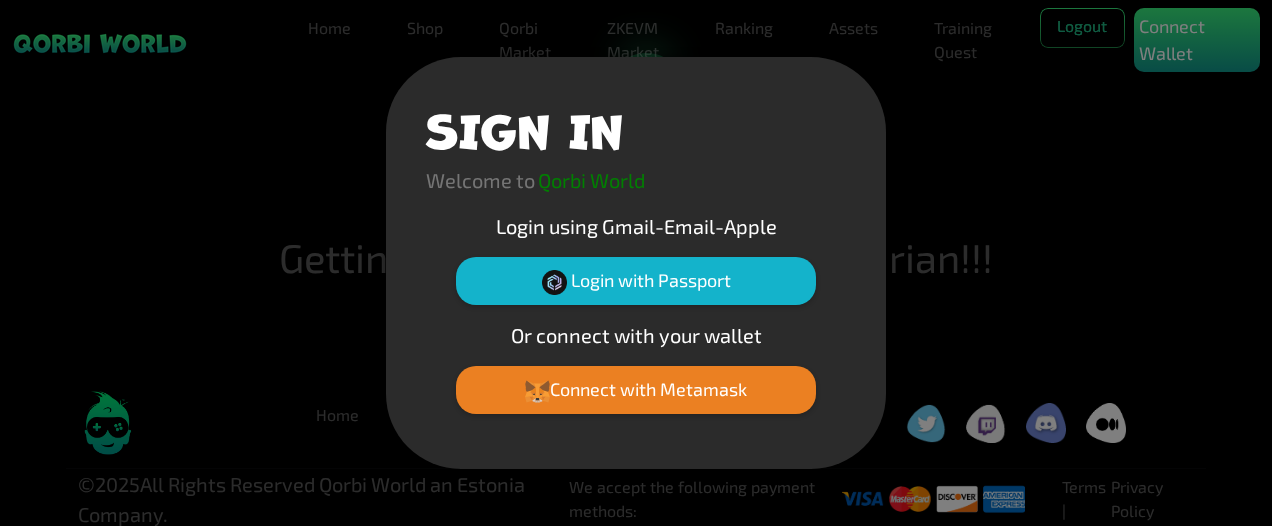 click on "Welcome to" at bounding box center [480, 180] 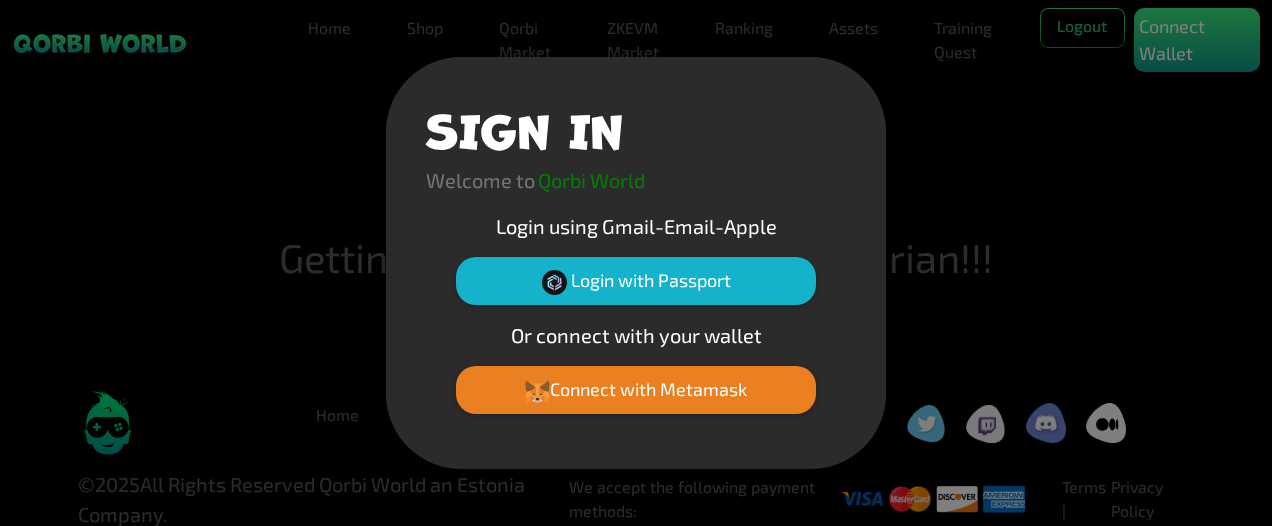 click on "Welcome to Qorbi World" at bounding box center (535, 188) 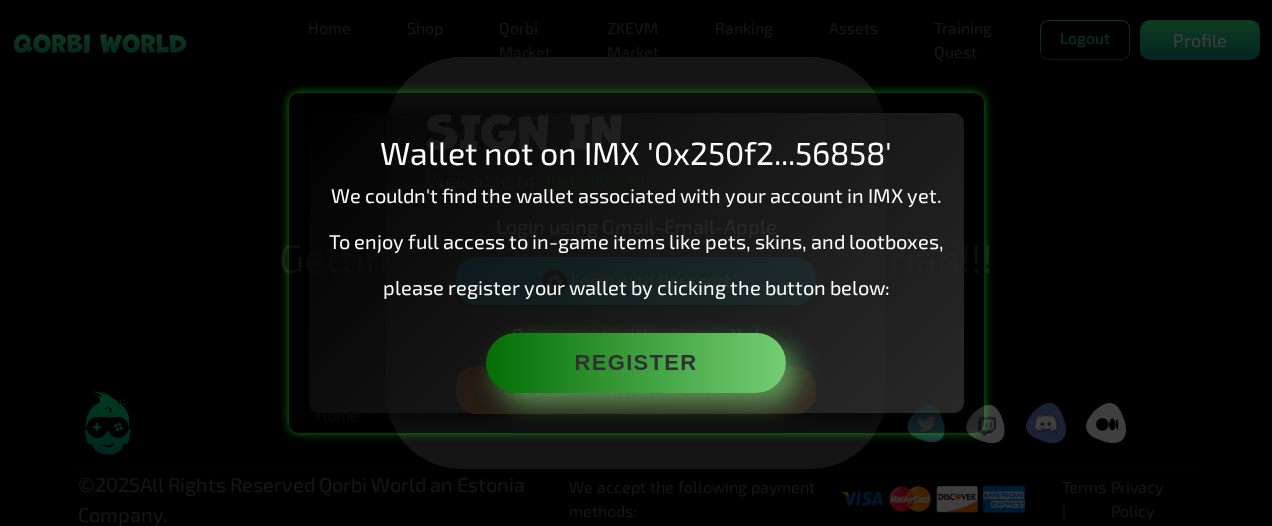 click on "To enjoy full access to in-game items like pets, skins, and lootboxes," at bounding box center (636, 241) 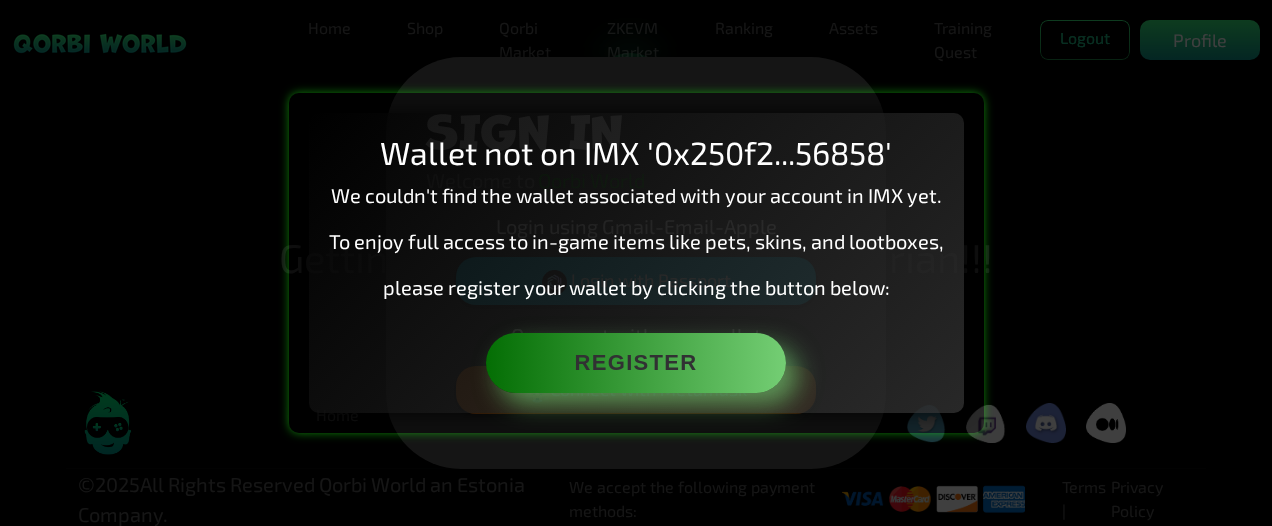 click on "To enjoy full access to in-game items like pets, skins, and lootboxes," at bounding box center (636, 241) 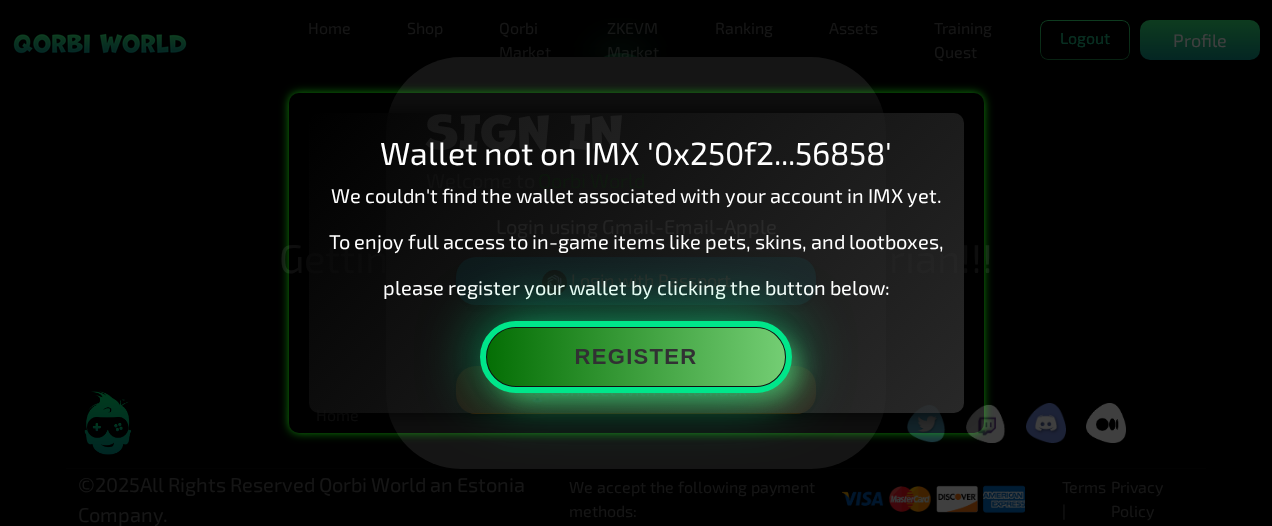 drag, startPoint x: 705, startPoint y: 341, endPoint x: 708, endPoint y: 365, distance: 24.186773 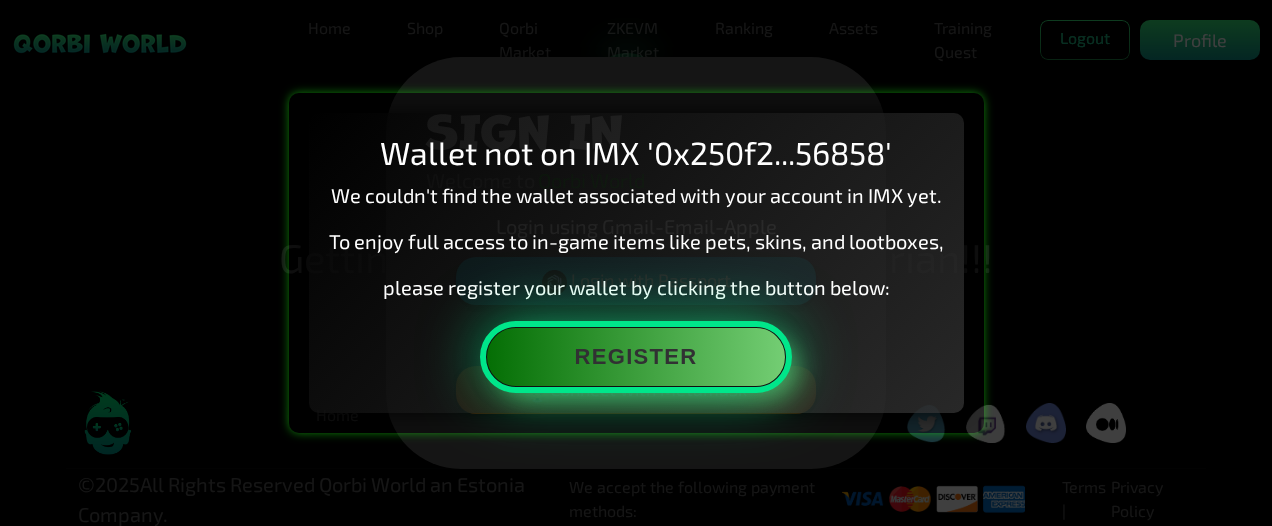 click on "Register" at bounding box center (636, 357) 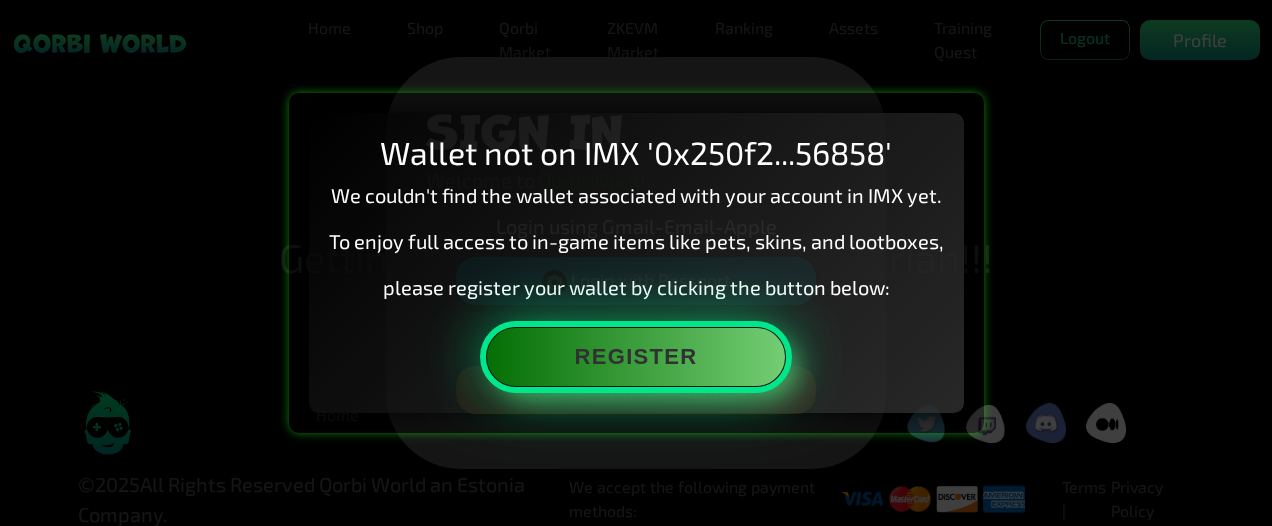 click on "Register" at bounding box center [636, 357] 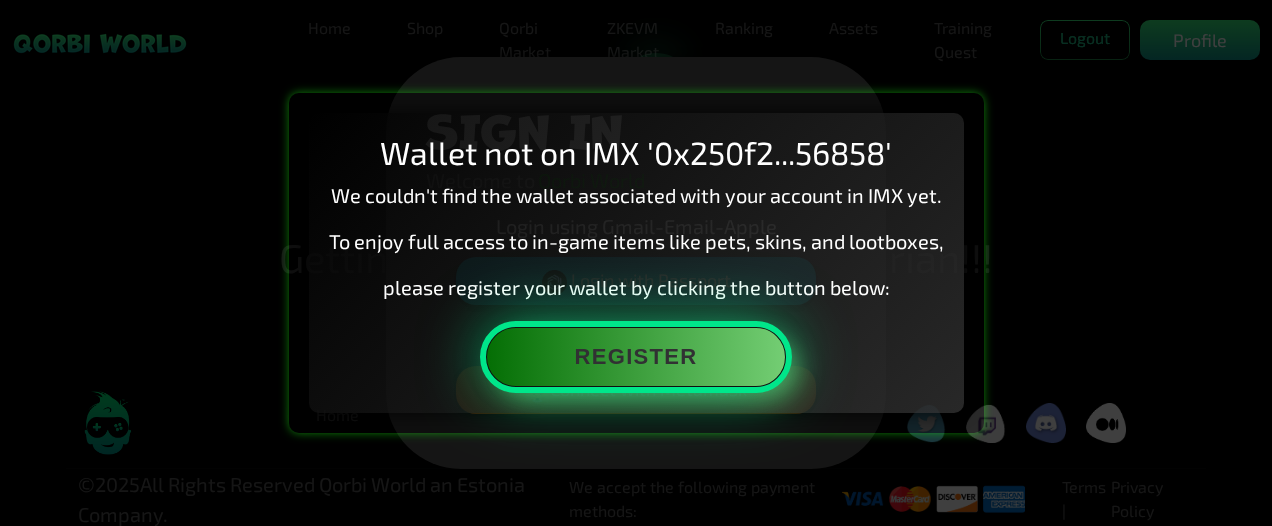 click on "Register" at bounding box center [636, 357] 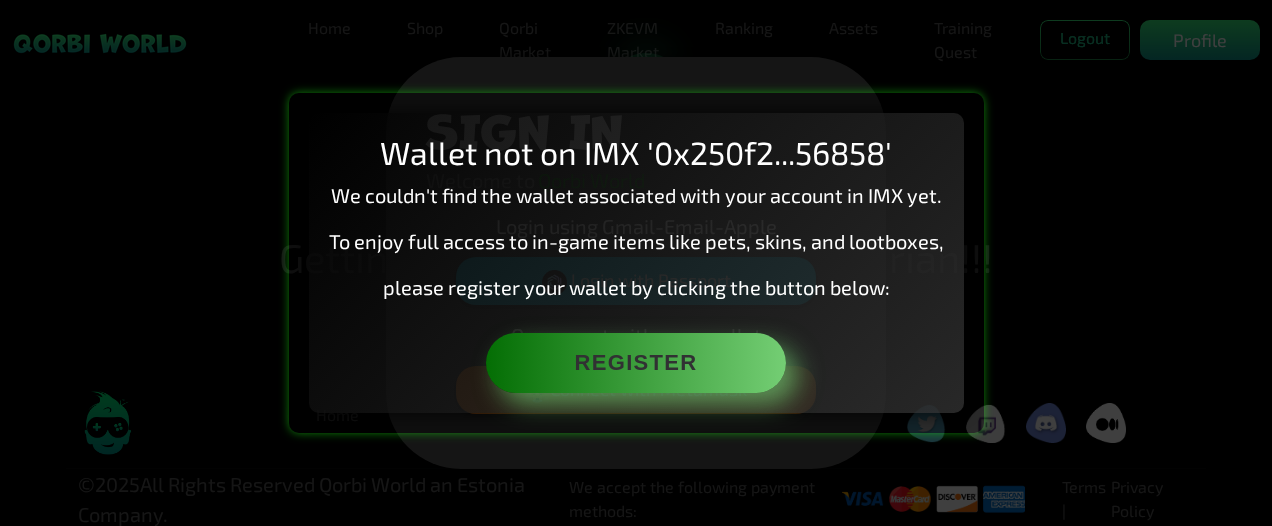 click on "Wallet not on IMX '0x250f2...56858' We couldn't find the wallet associated with your account in IMX yet. To enjoy full access to in-game items like pets, skins, and lootboxes, please register your wallet by clicking the button below:  Register" at bounding box center [636, 263] 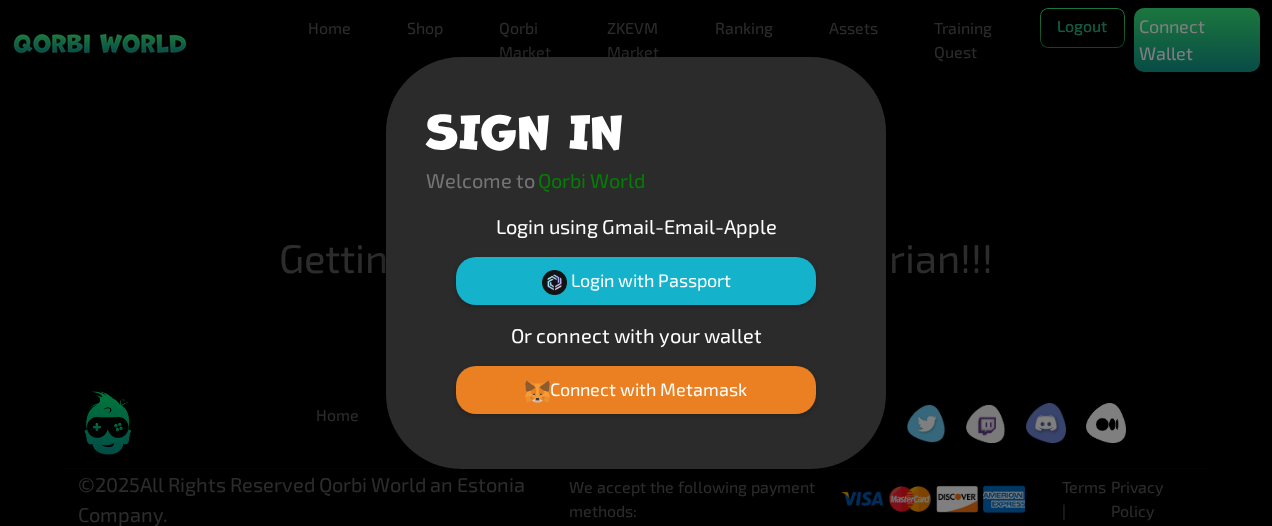 scroll, scrollTop: 0, scrollLeft: 0, axis: both 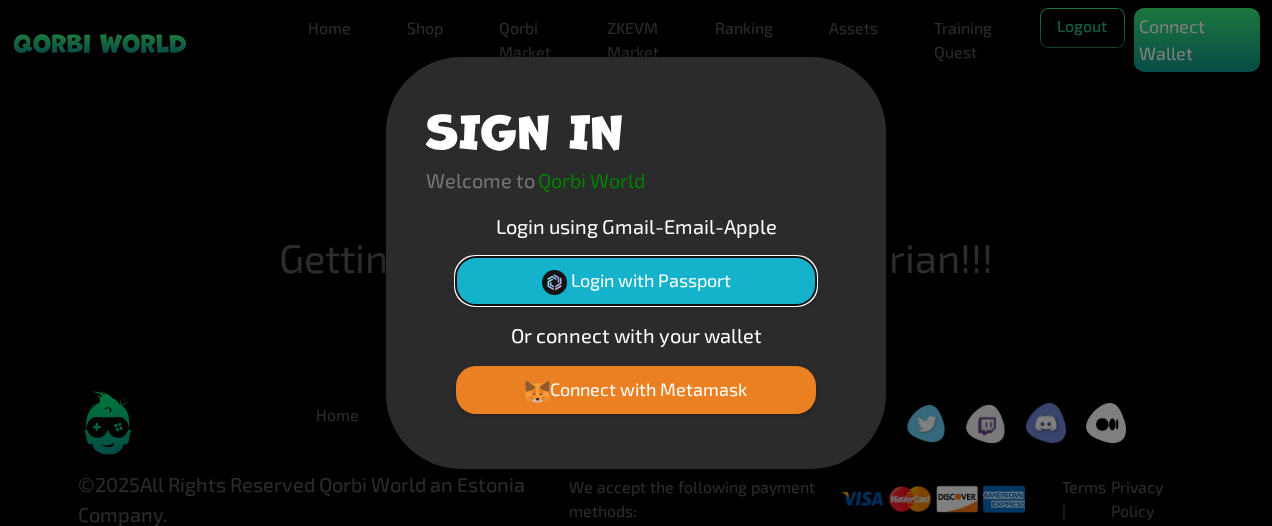 click on "Login with Passport" at bounding box center (636, 281) 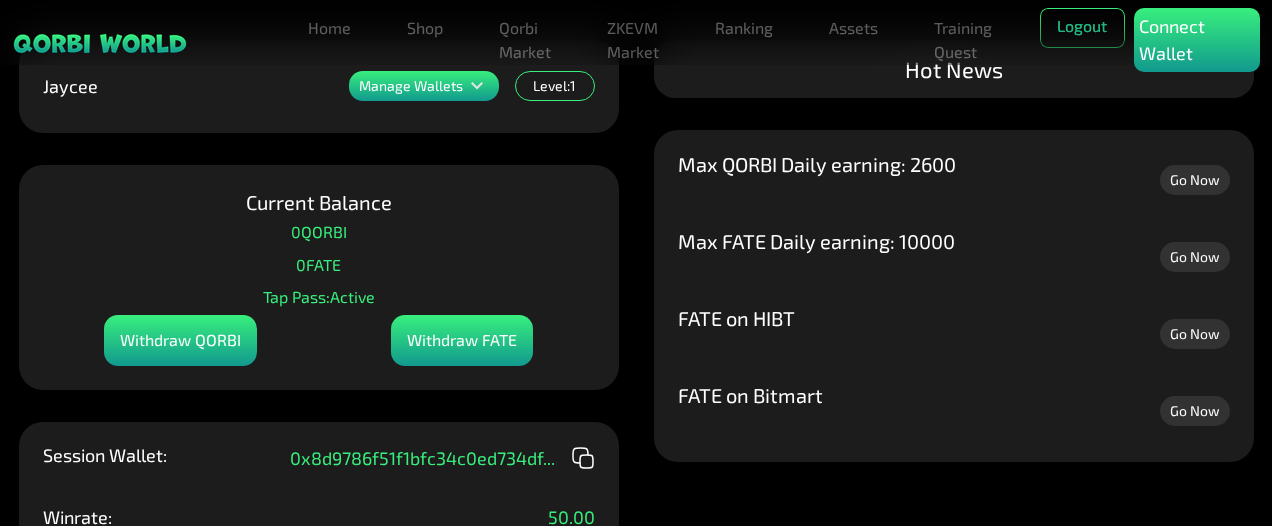 scroll, scrollTop: 176, scrollLeft: 0, axis: vertical 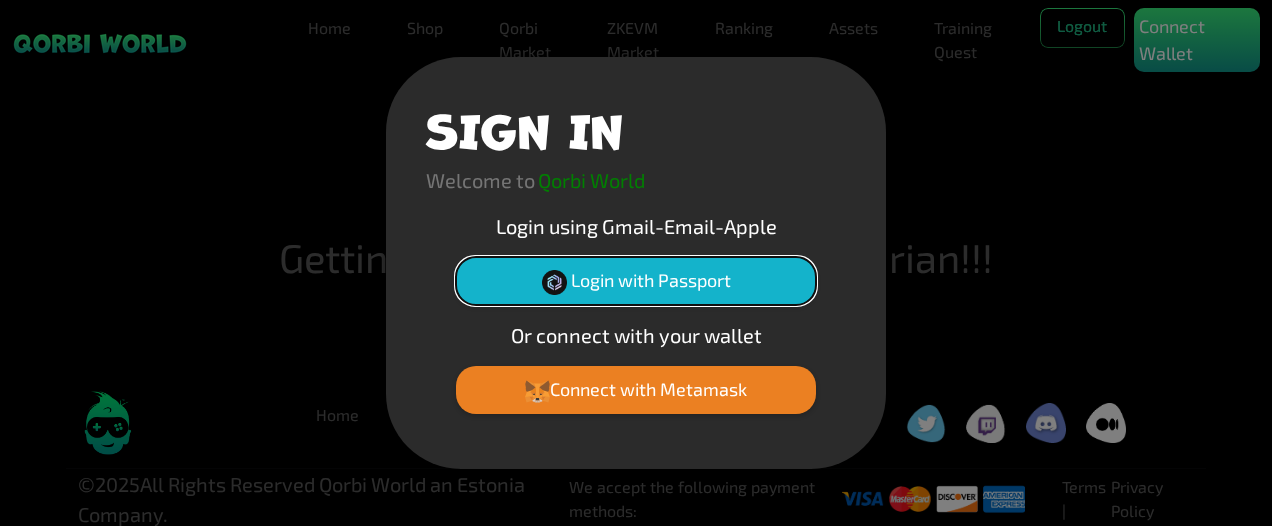 click on "Login with Passport" at bounding box center [636, 281] 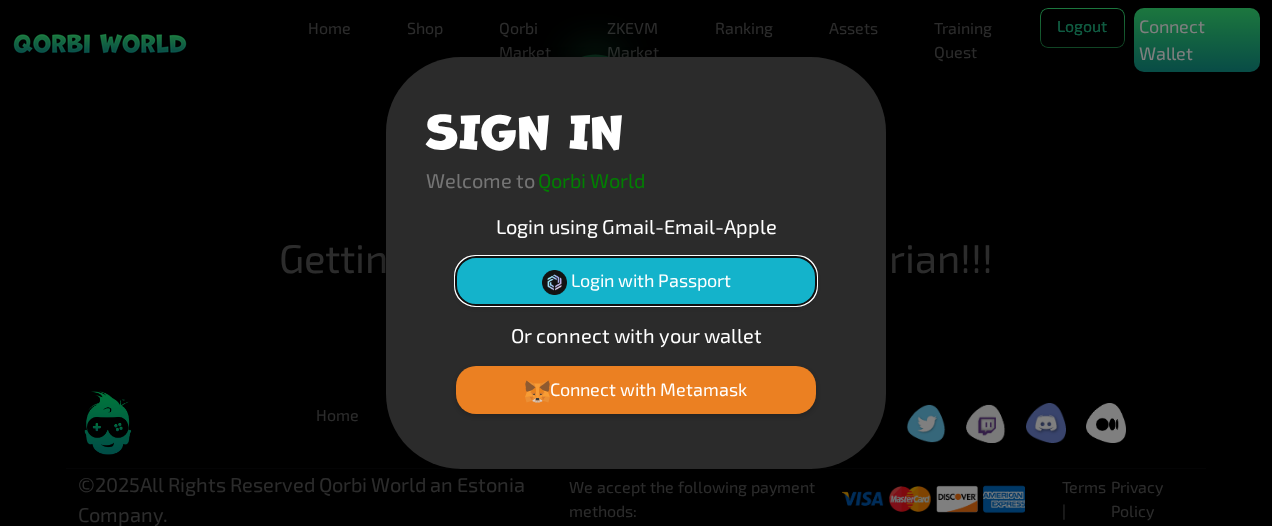 click on "Login with Passport" at bounding box center (636, 281) 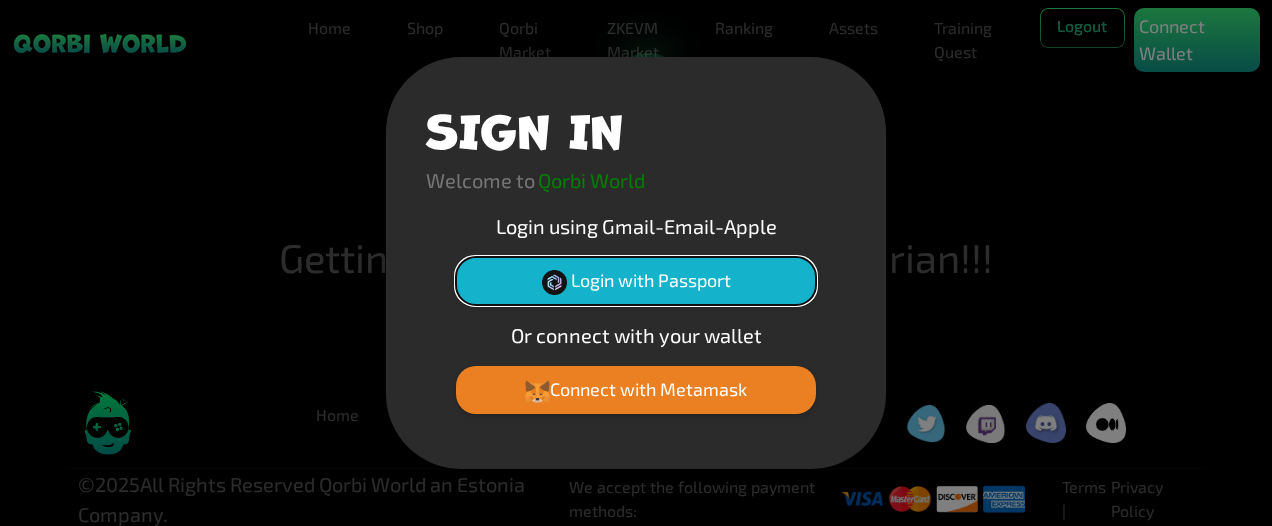 click on "Login with Passport" at bounding box center [636, 281] 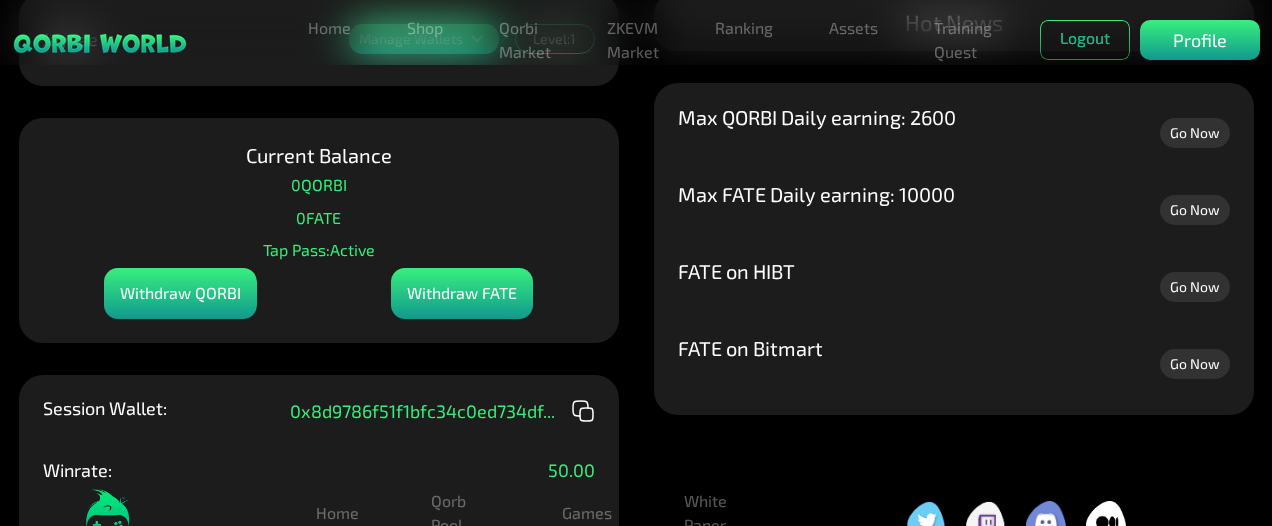 scroll, scrollTop: 0, scrollLeft: 0, axis: both 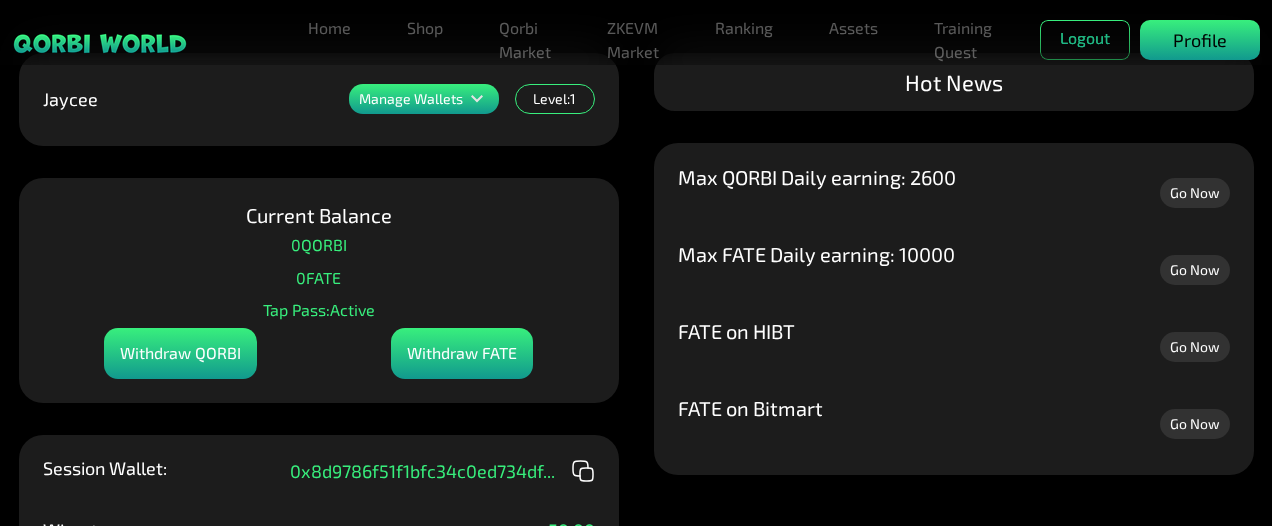 click on "Profile" at bounding box center [1200, 40] 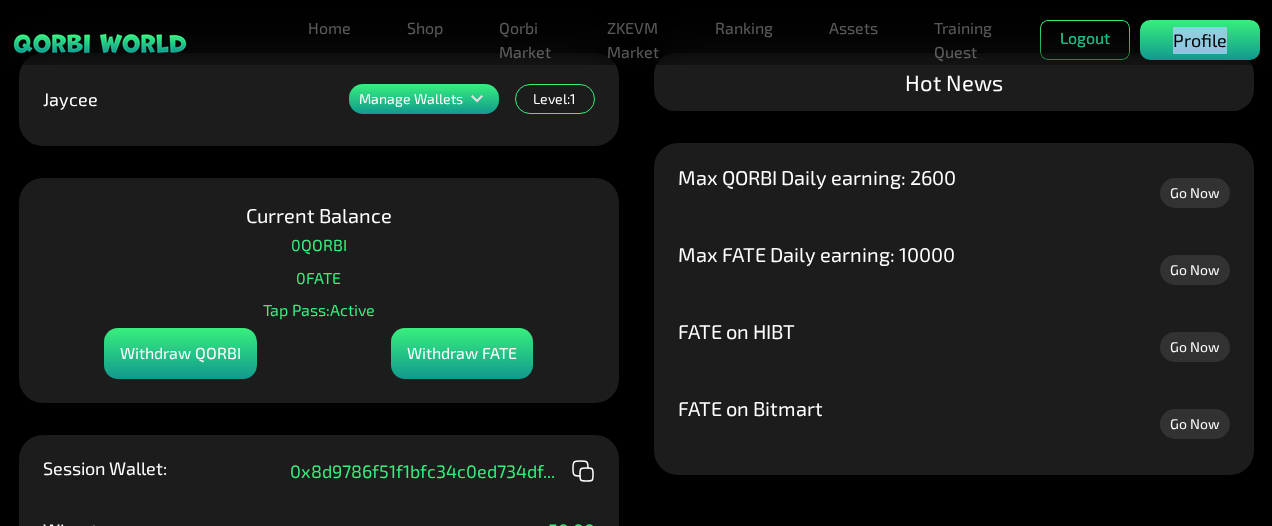 click on "Profile" at bounding box center [1200, 40] 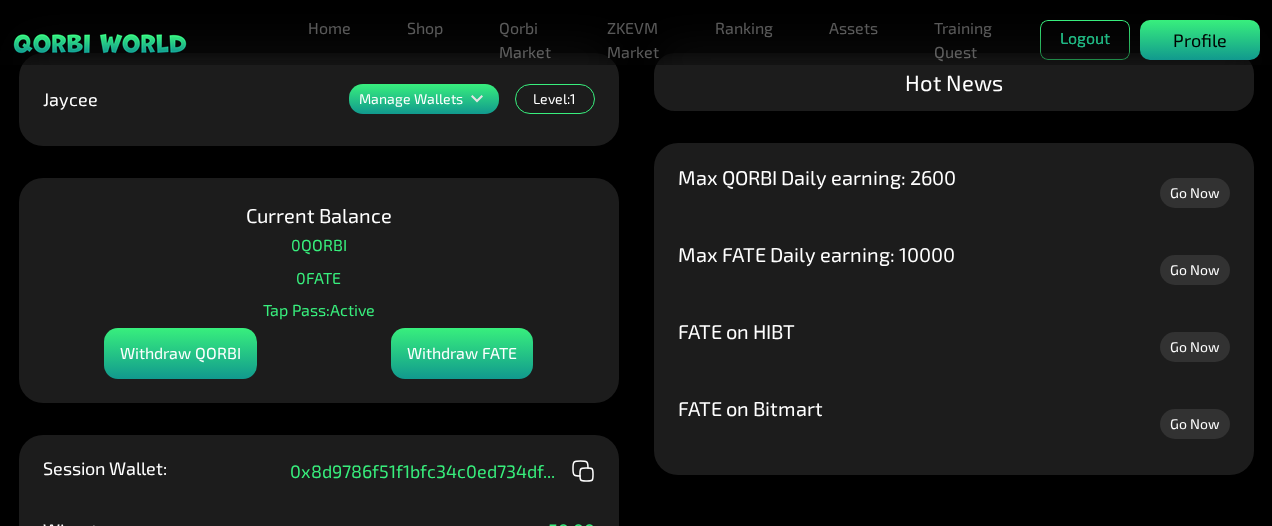 click on "Profile" at bounding box center [1200, 40] 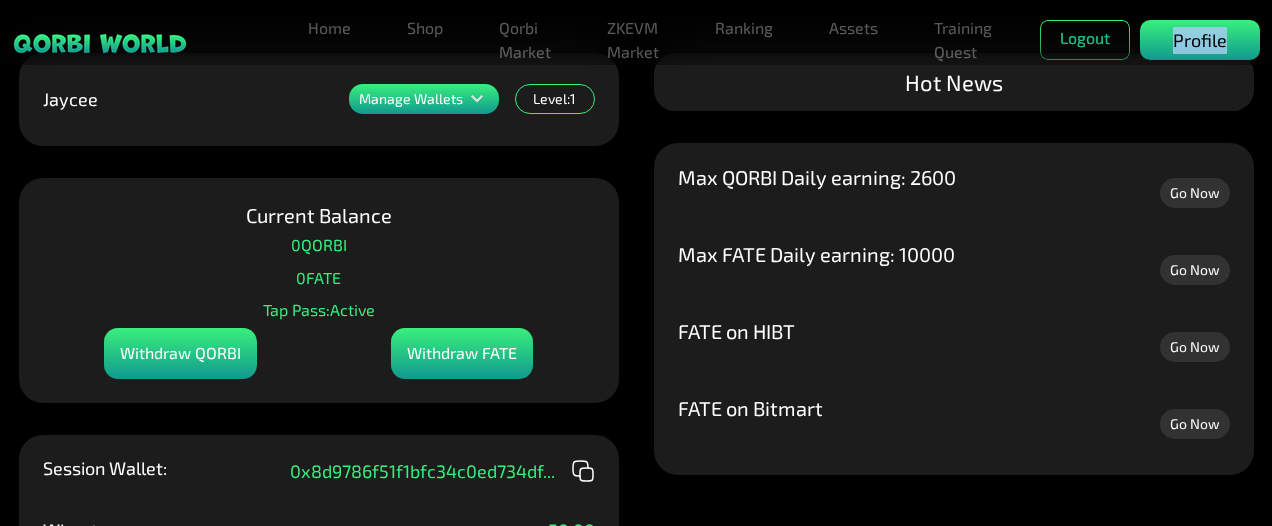 drag, startPoint x: 1164, startPoint y: 28, endPoint x: 1158, endPoint y: 43, distance: 16.155495 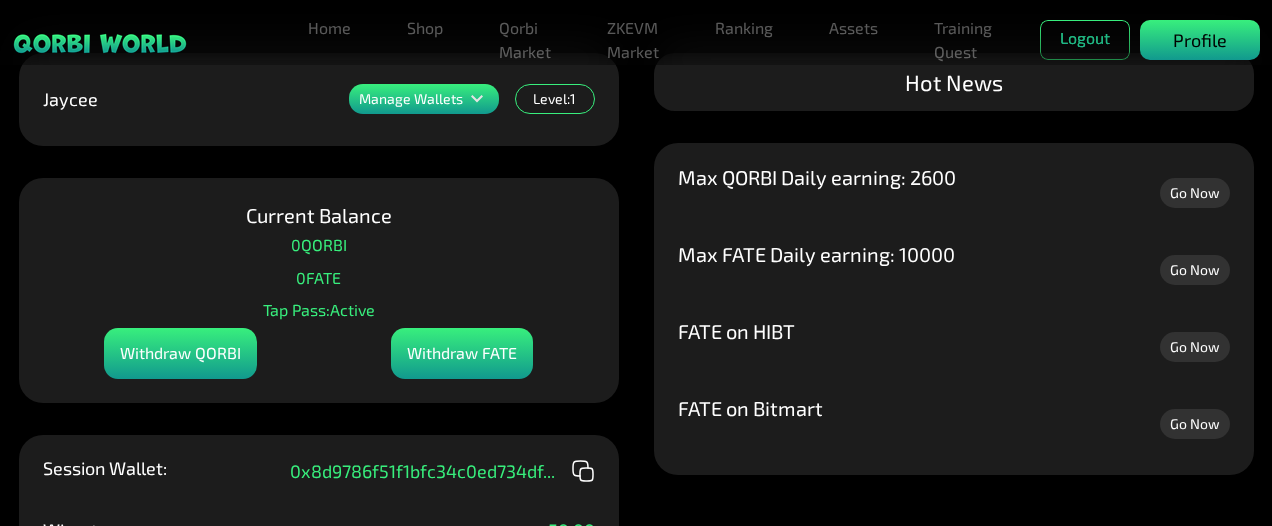 click on "Profile" at bounding box center [1200, 40] 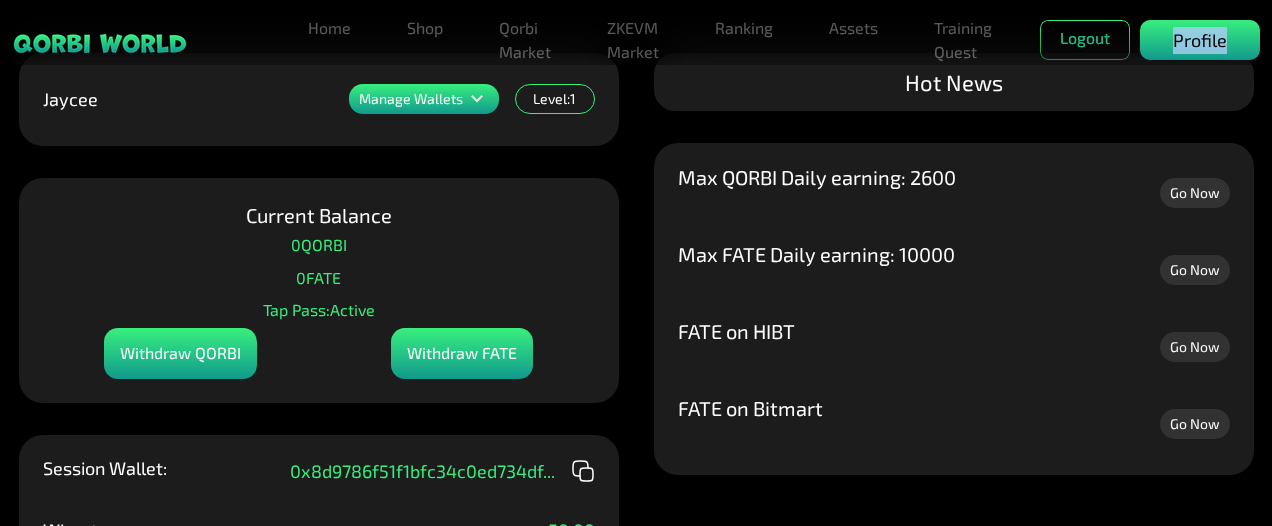 click on "Profile" at bounding box center (1200, 40) 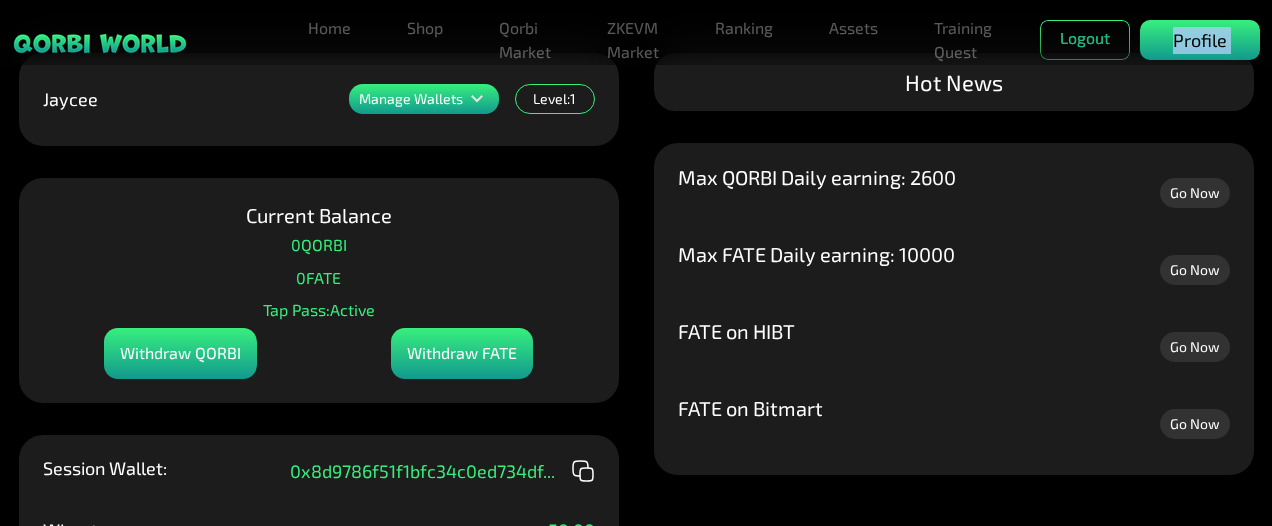 click on "Profile" at bounding box center [1200, 40] 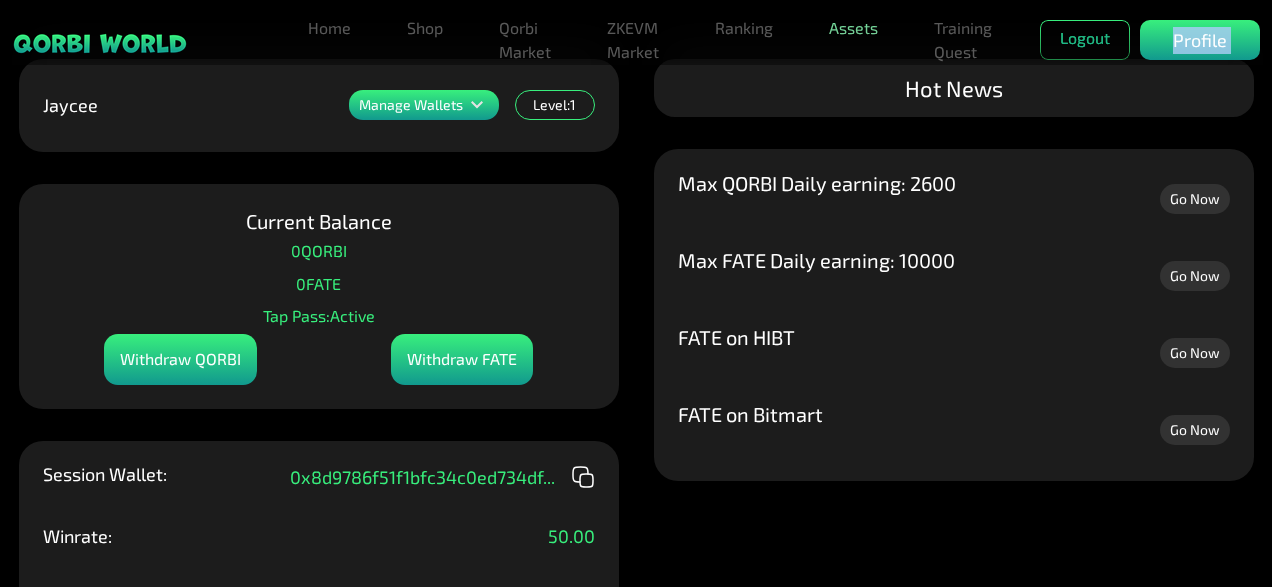 click on "Assets" at bounding box center (853, 28) 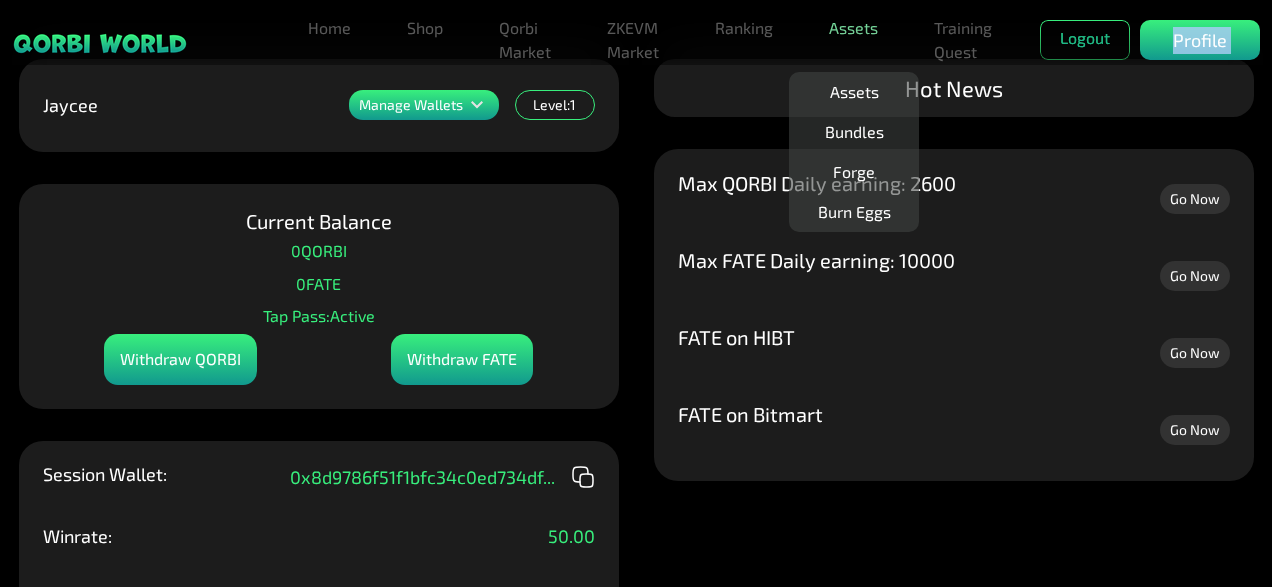 click on "Assets" at bounding box center [853, 28] 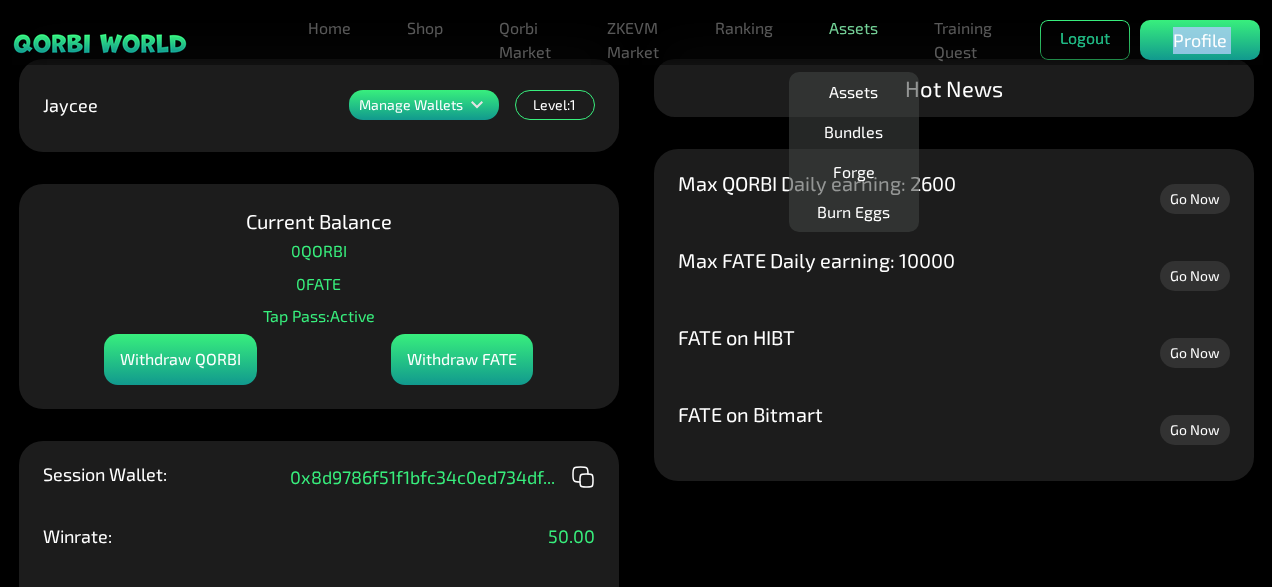 click on "Assets" at bounding box center [853, 28] 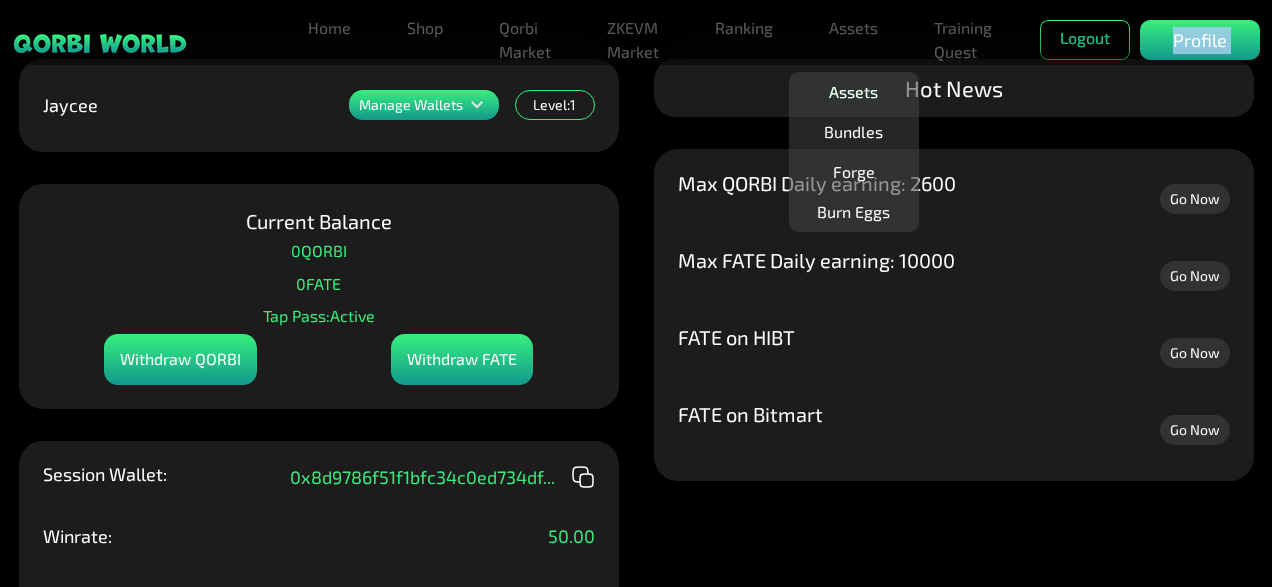 drag, startPoint x: 848, startPoint y: 28, endPoint x: 840, endPoint y: 90, distance: 62.514 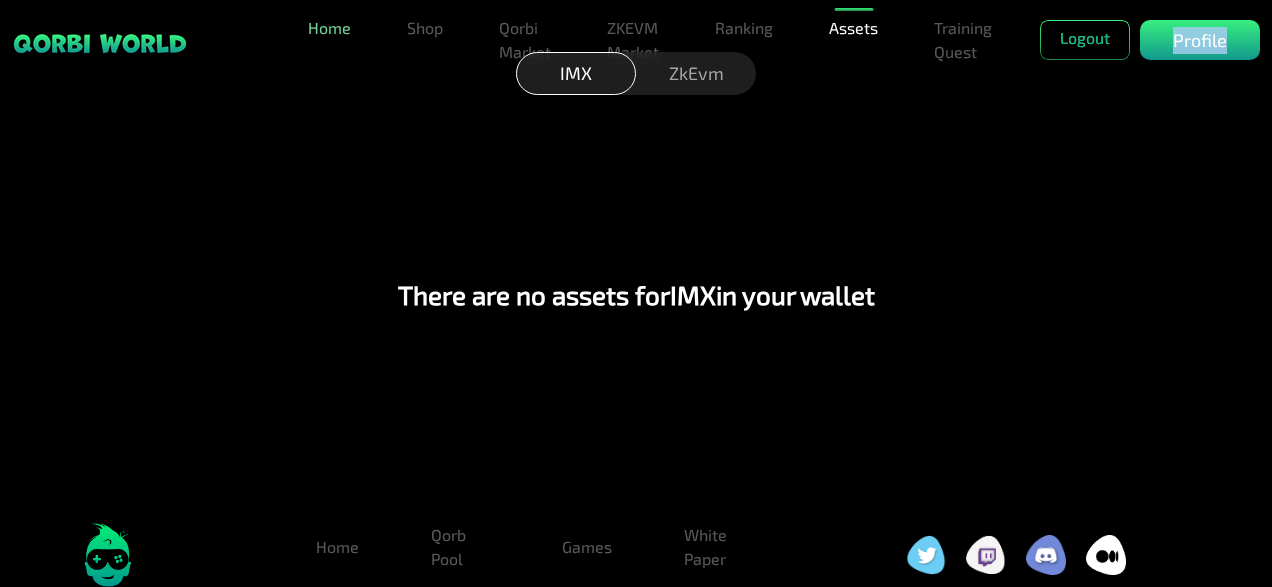 click on "Home" at bounding box center (329, 28) 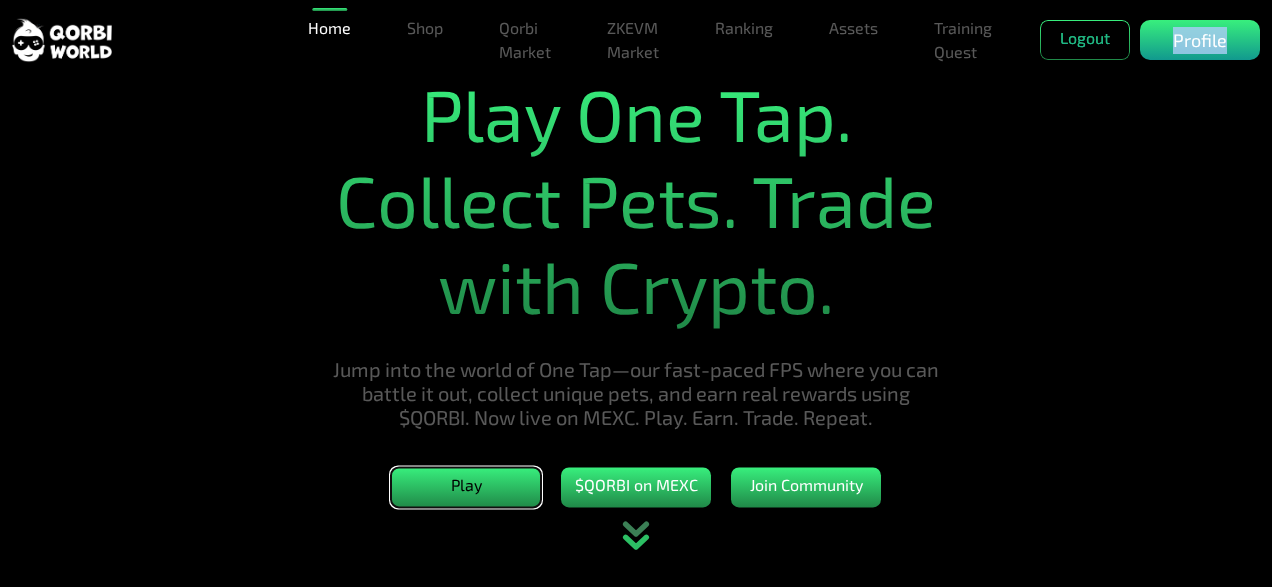 click on "Play" at bounding box center [466, 487] 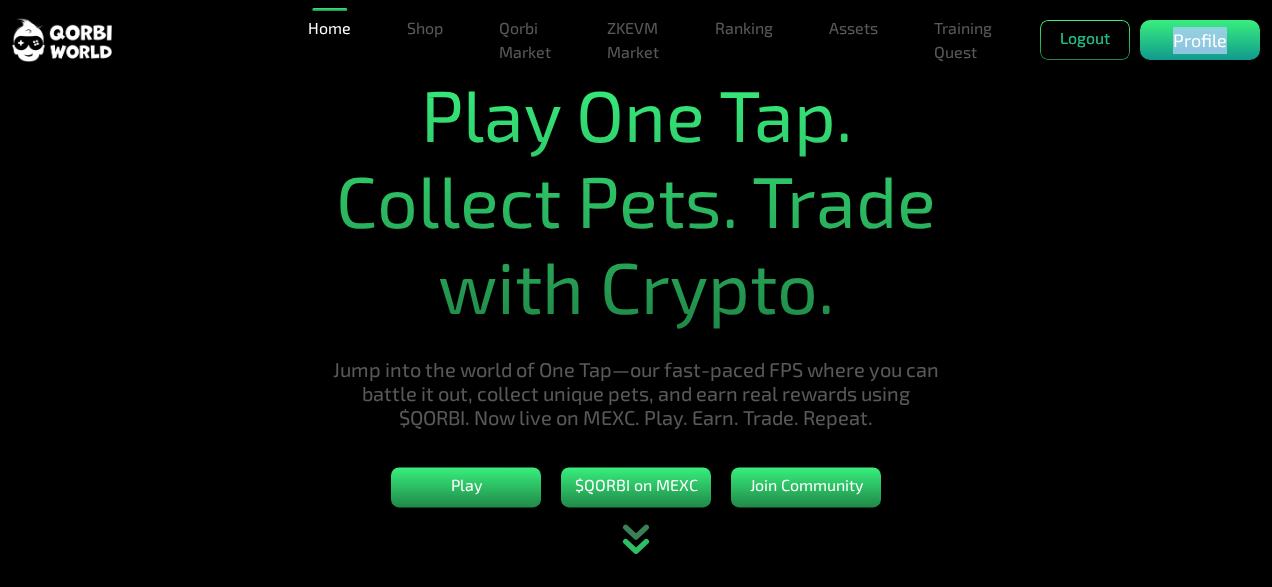 click on "Play $QORBI on MEXC Join Community" at bounding box center (636, 487) 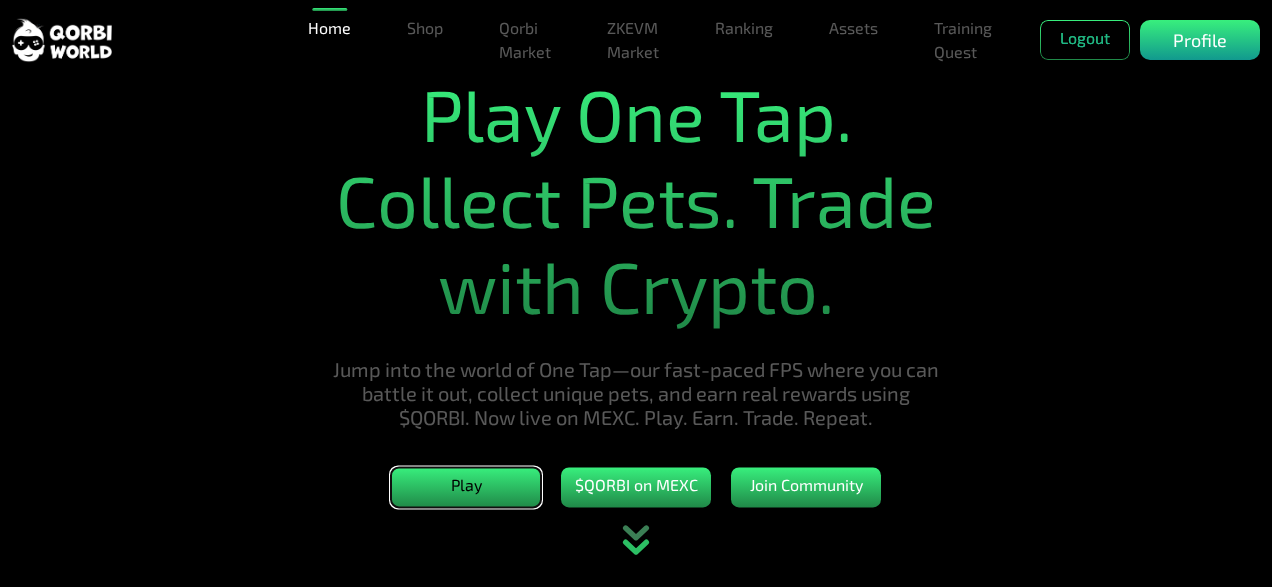 click on "Play" at bounding box center [466, 487] 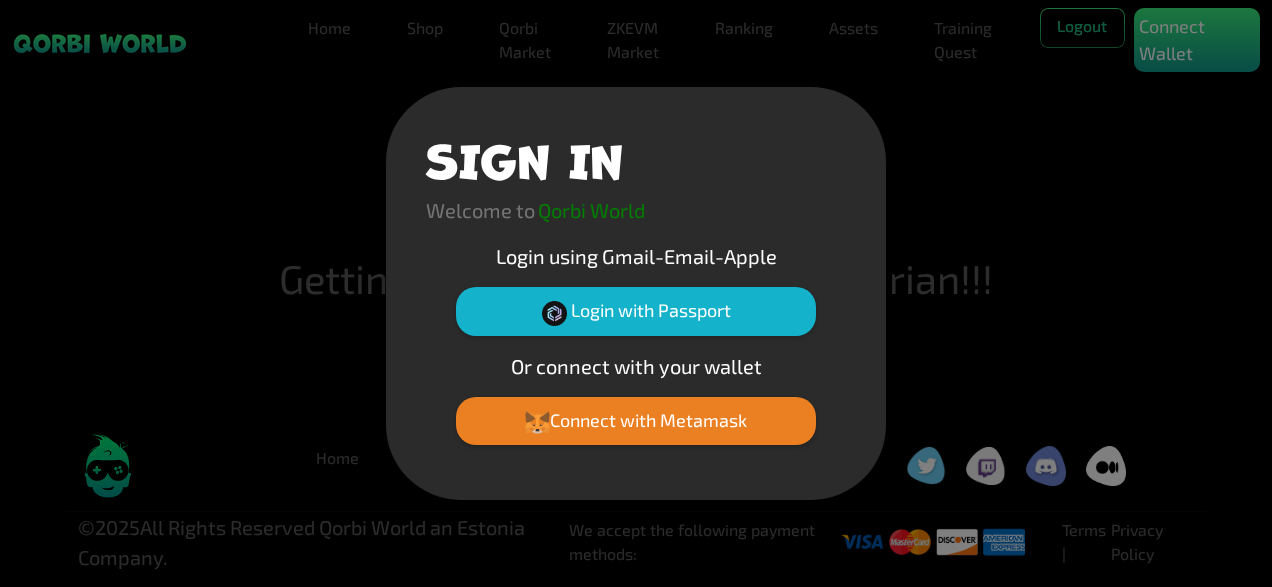 scroll, scrollTop: 0, scrollLeft: 0, axis: both 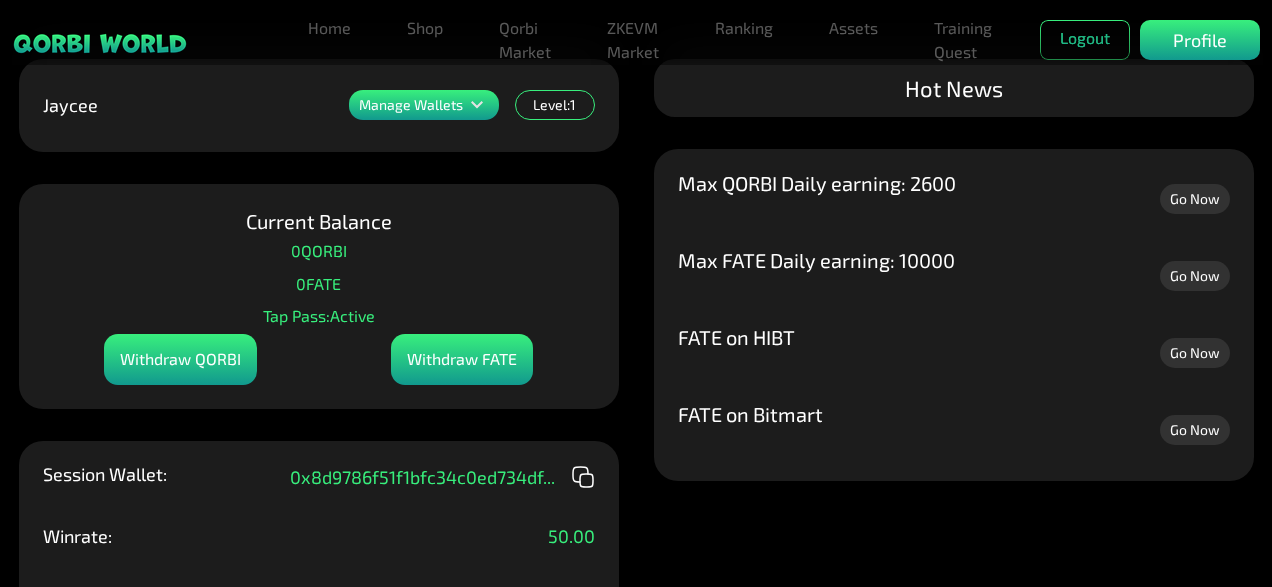 click on "Go Now" at bounding box center [1195, 199] 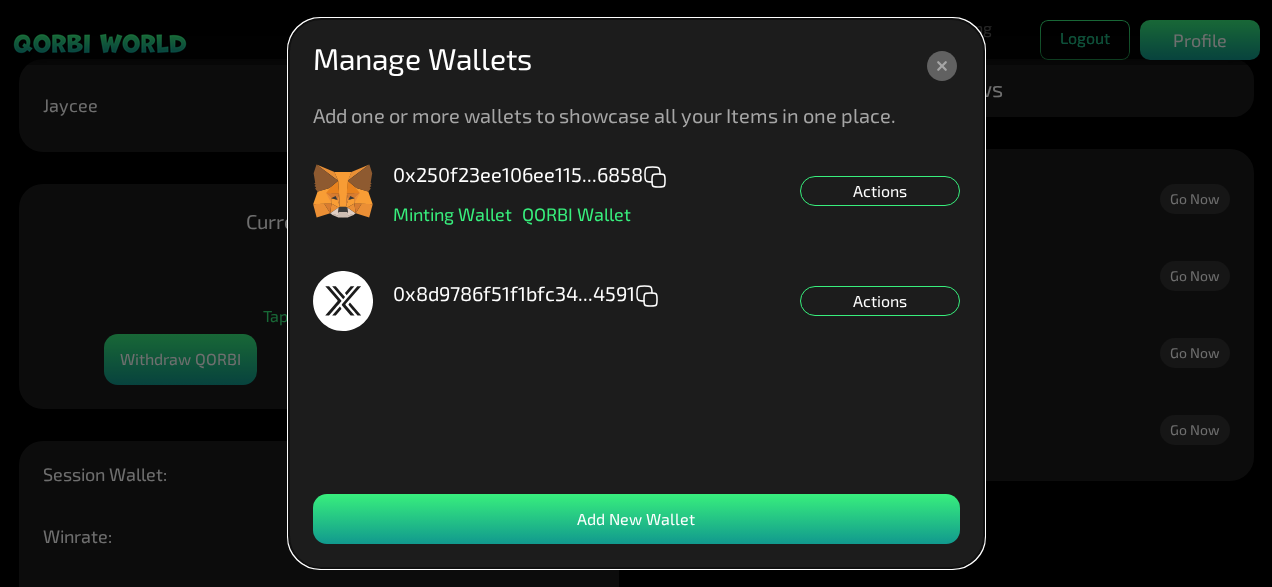 click on "Add one or more wallets to showcase all your Items in one place." at bounding box center (604, 115) 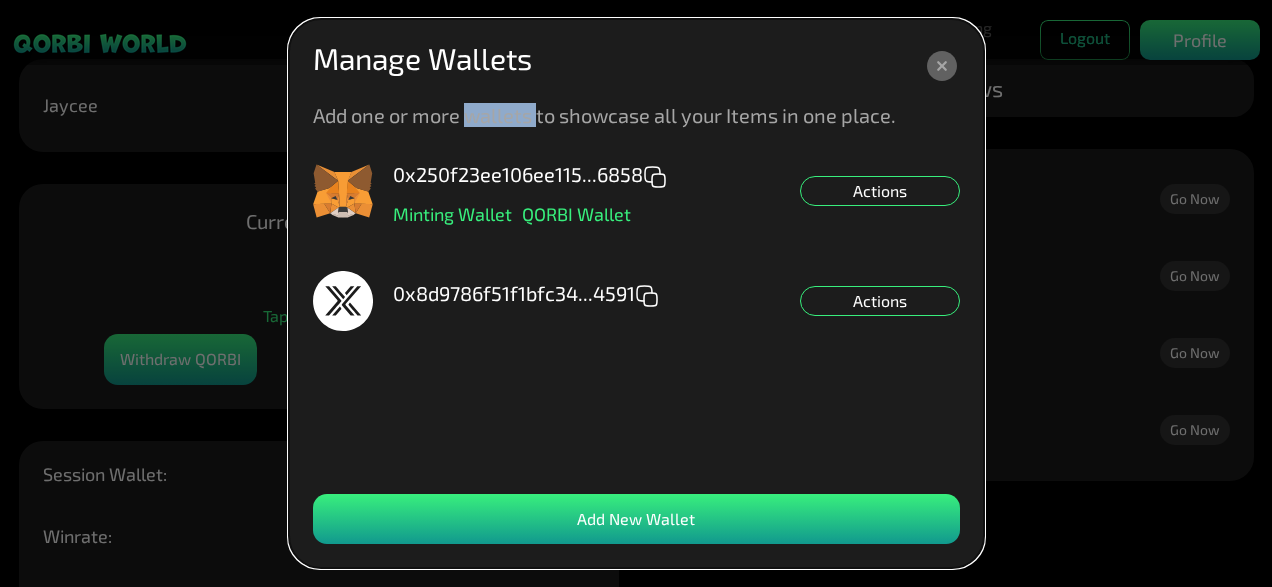 click 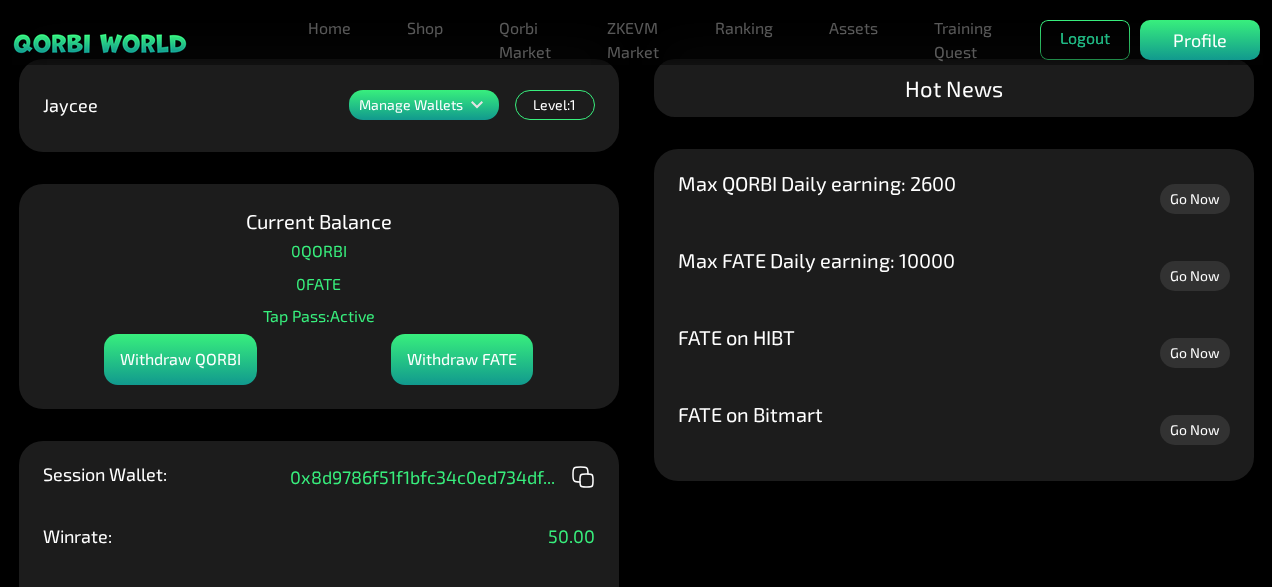 click on "Home Shop Qorbi Market ZKEVM Market Ranking Assets Assets Bundles Forge Burn Eggs Training Quest Logout Profile" at bounding box center (636, 40) 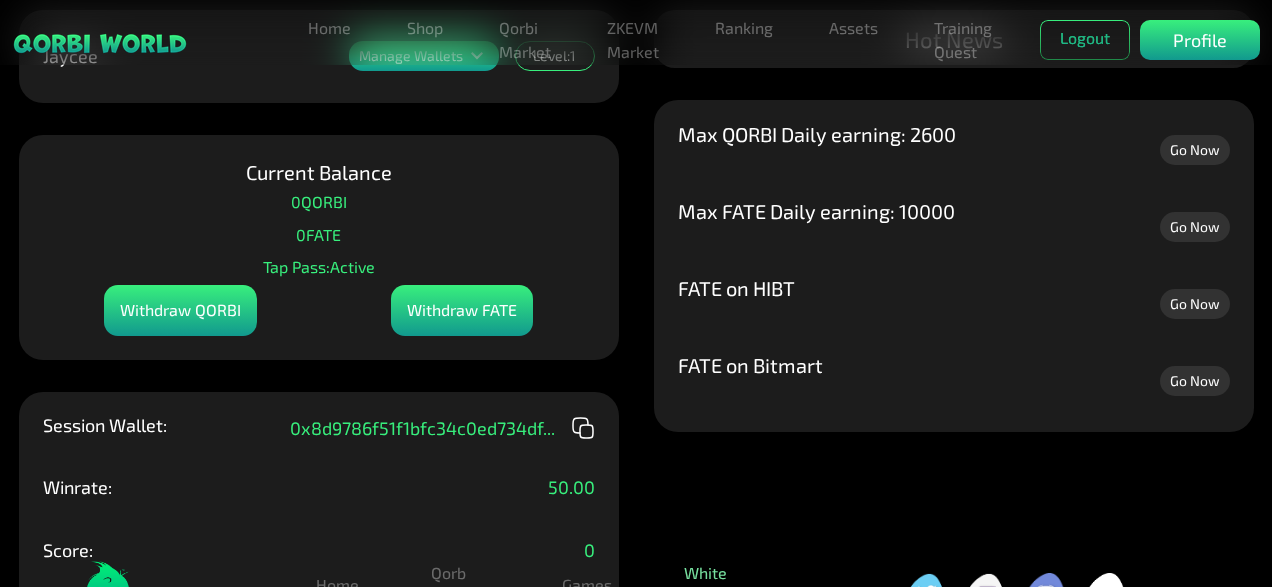 scroll, scrollTop: 0, scrollLeft: 0, axis: both 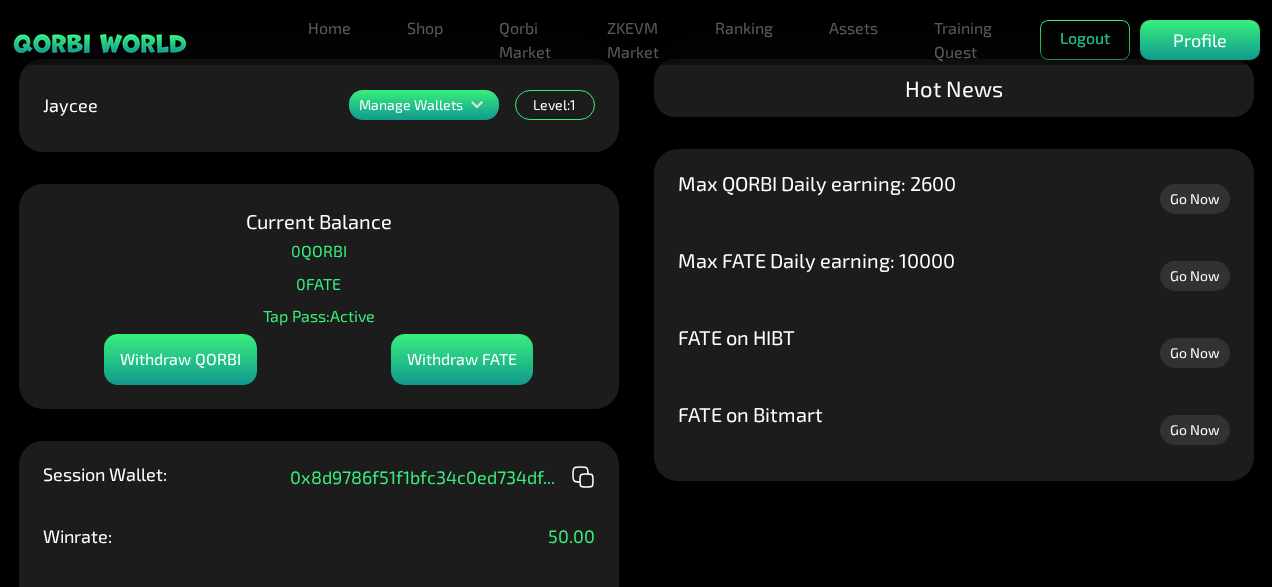click on "Go Now" at bounding box center [1195, 353] 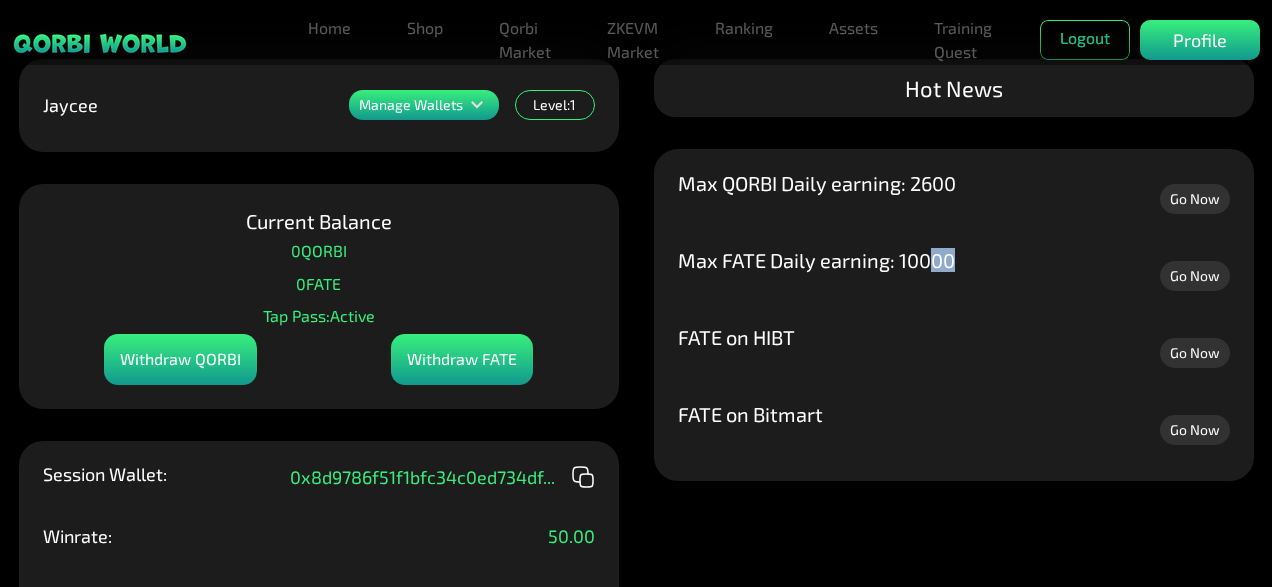 drag, startPoint x: 962, startPoint y: 259, endPoint x: 924, endPoint y: 270, distance: 39.56008 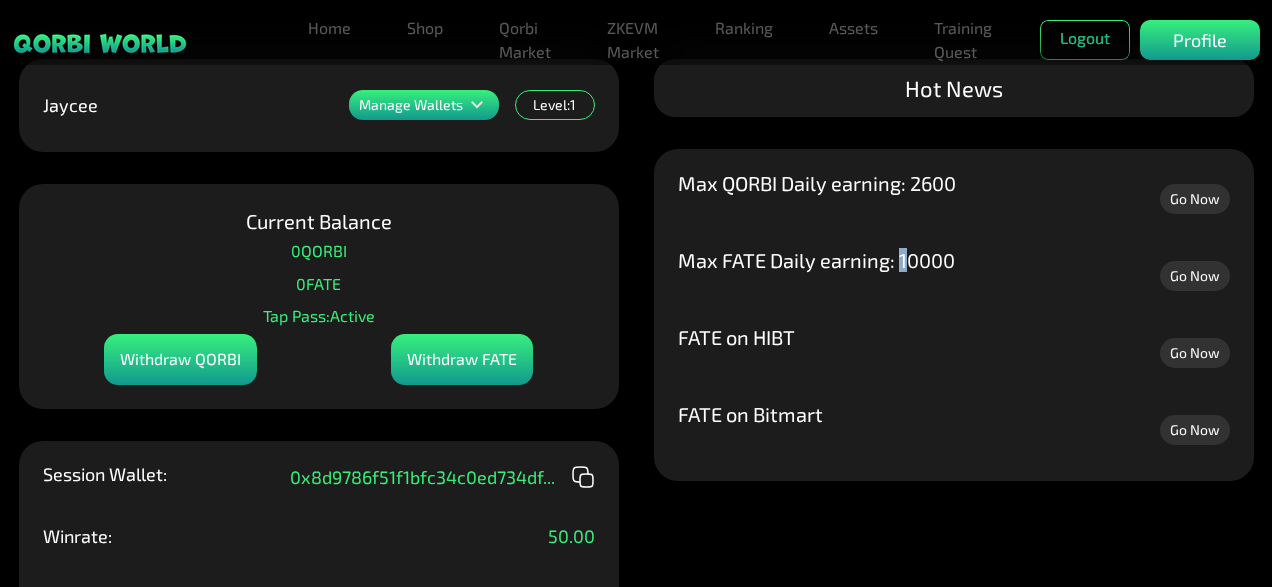 click on "Max FATE Daily earning: 10000" at bounding box center (816, 260) 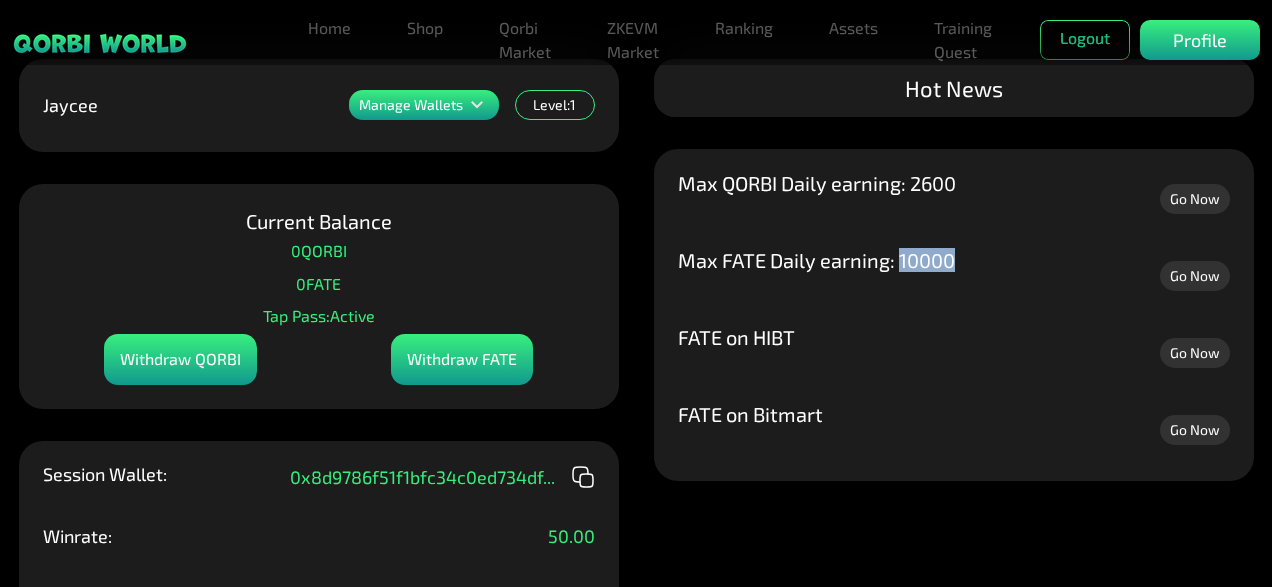 click on "Max FATE Daily earning: 10000" at bounding box center (816, 260) 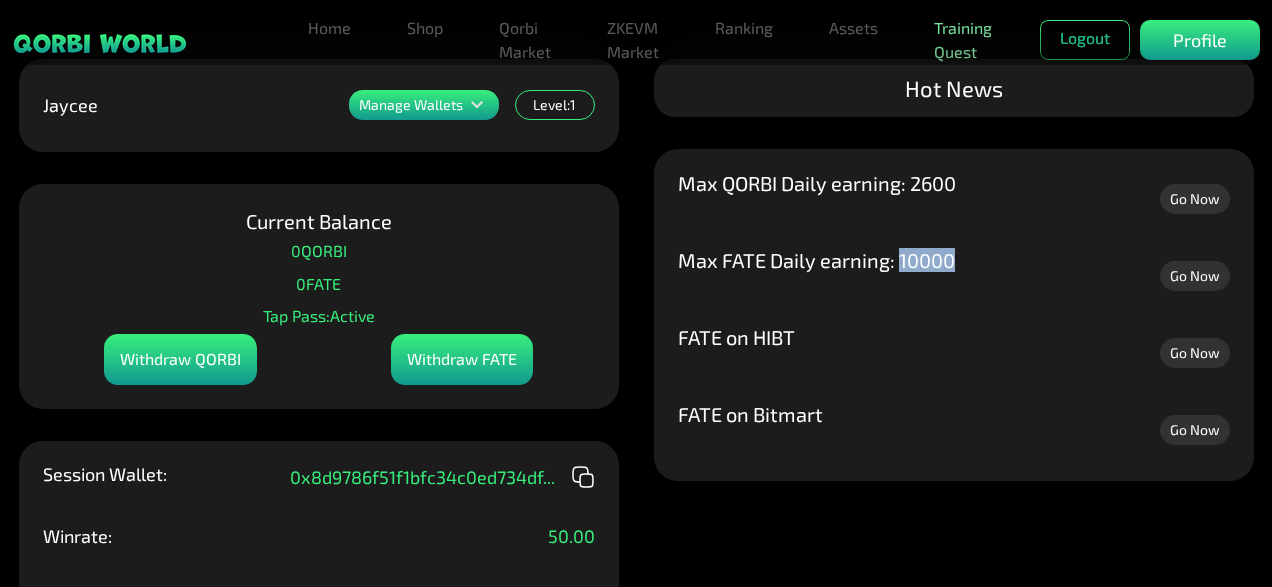 click on "Training Quest" at bounding box center (963, 40) 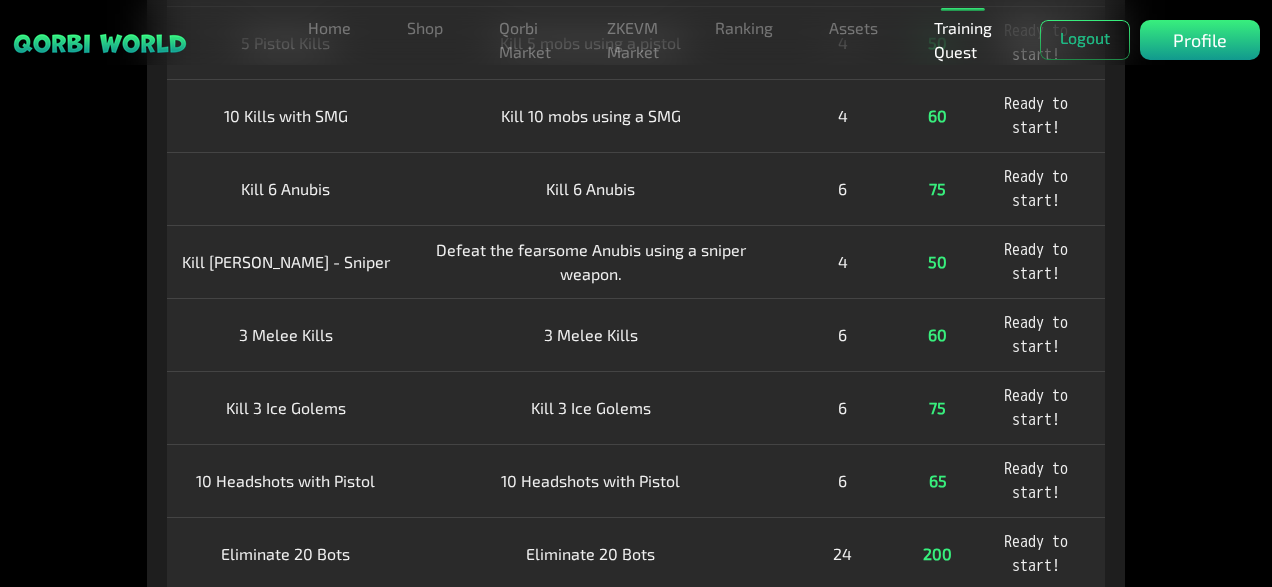scroll, scrollTop: 0, scrollLeft: 0, axis: both 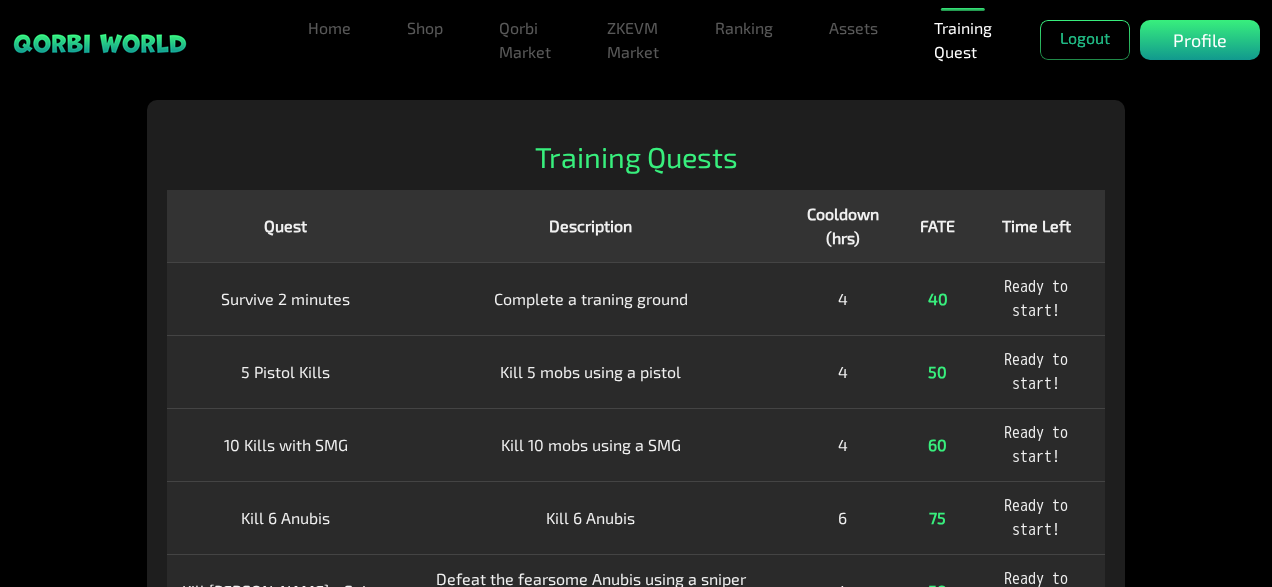 click on "Time Left" at bounding box center (1036, 226) 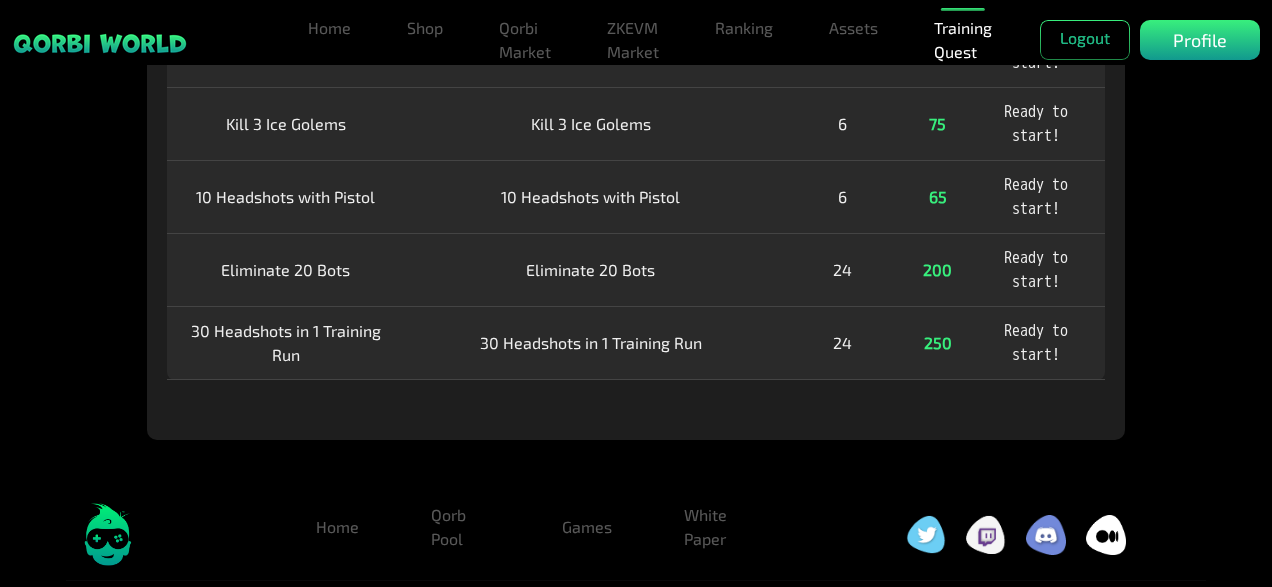 scroll, scrollTop: 662, scrollLeft: 0, axis: vertical 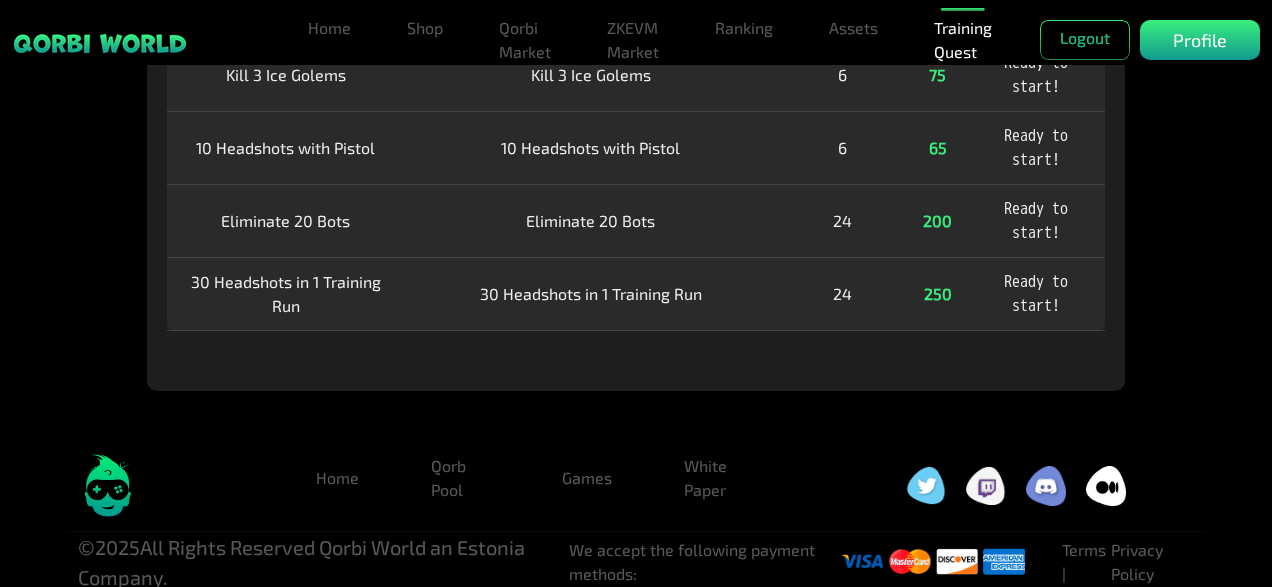 click on "Home Shop Qorbi Market ZKEVM Market Ranking Assets Assets Bundles Forge Burn Eggs Training Quest" at bounding box center (670, 40) 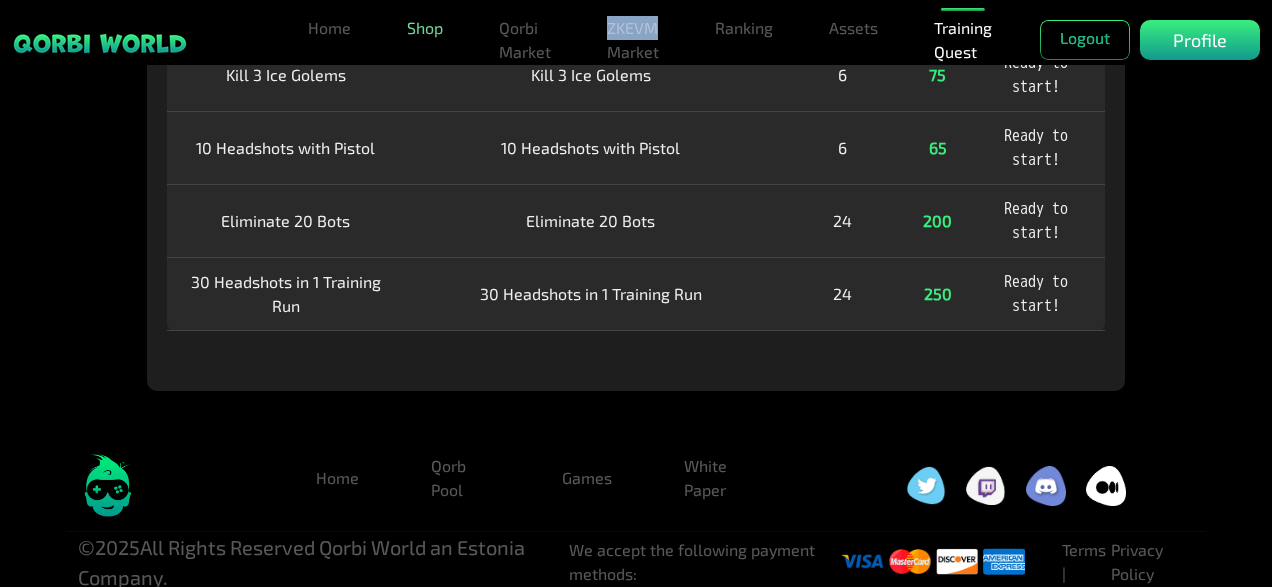 click on "Shop" at bounding box center (425, 28) 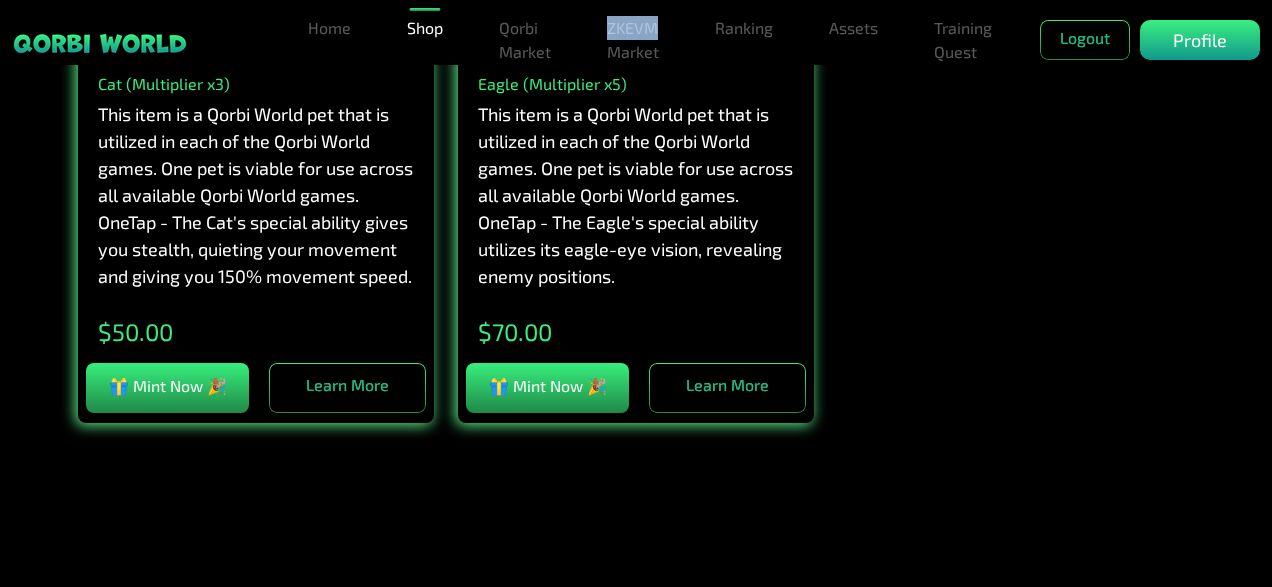 scroll, scrollTop: 3424, scrollLeft: 0, axis: vertical 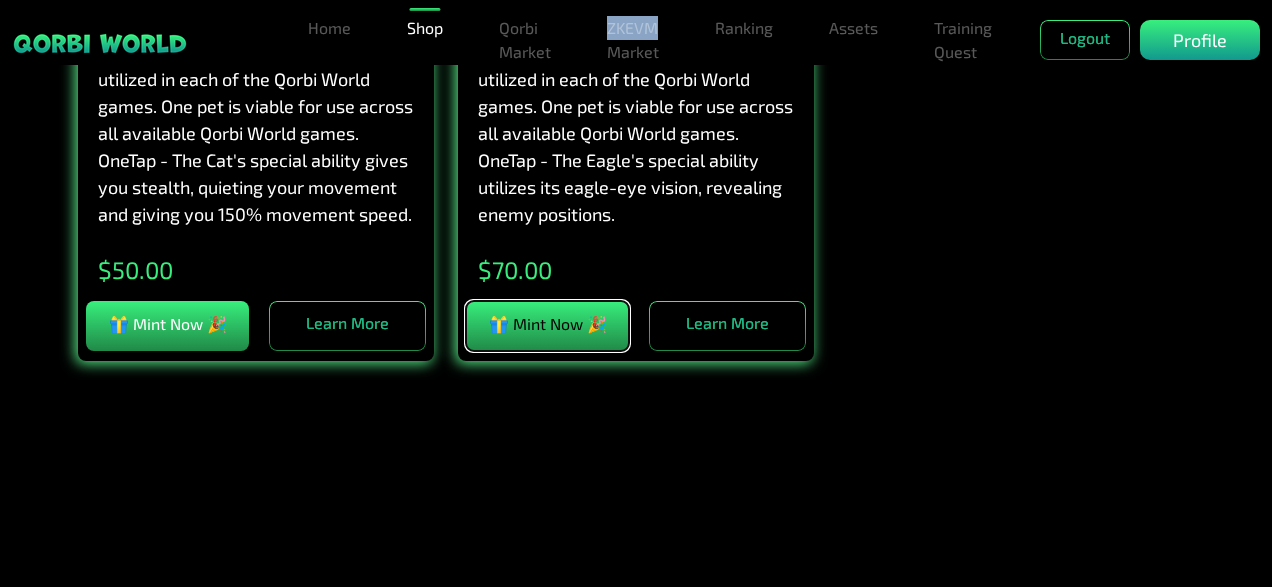 click on "🎁 Mint Now 🎉" at bounding box center [547, 326] 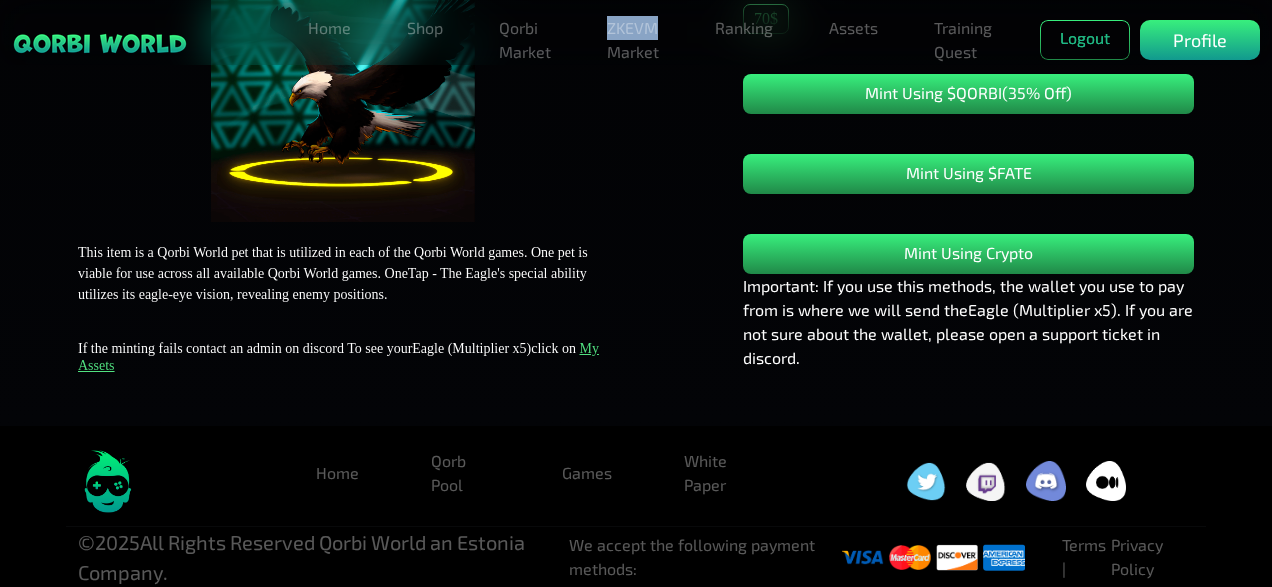 scroll, scrollTop: 0, scrollLeft: 0, axis: both 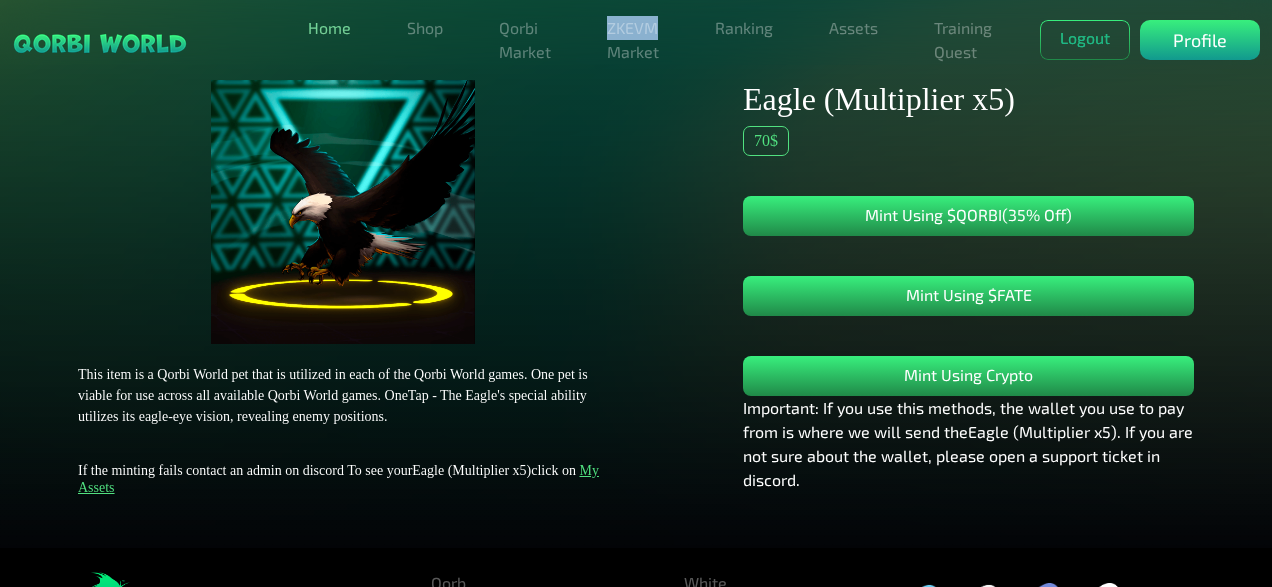 click on "Home" at bounding box center [329, 28] 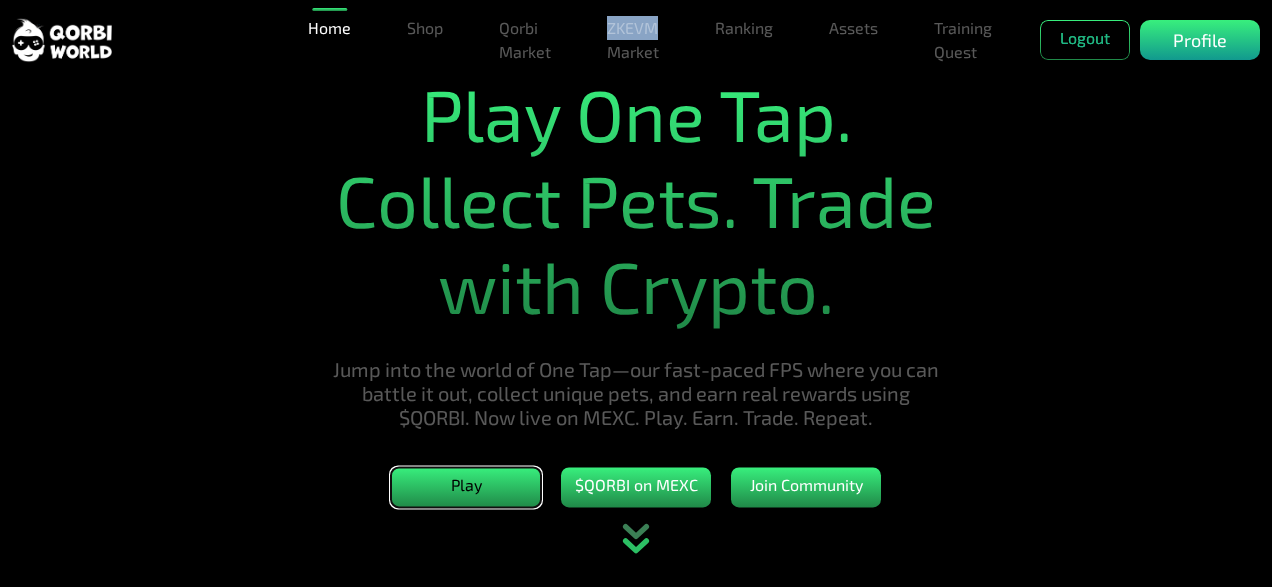 click on "Play" at bounding box center (466, 487) 